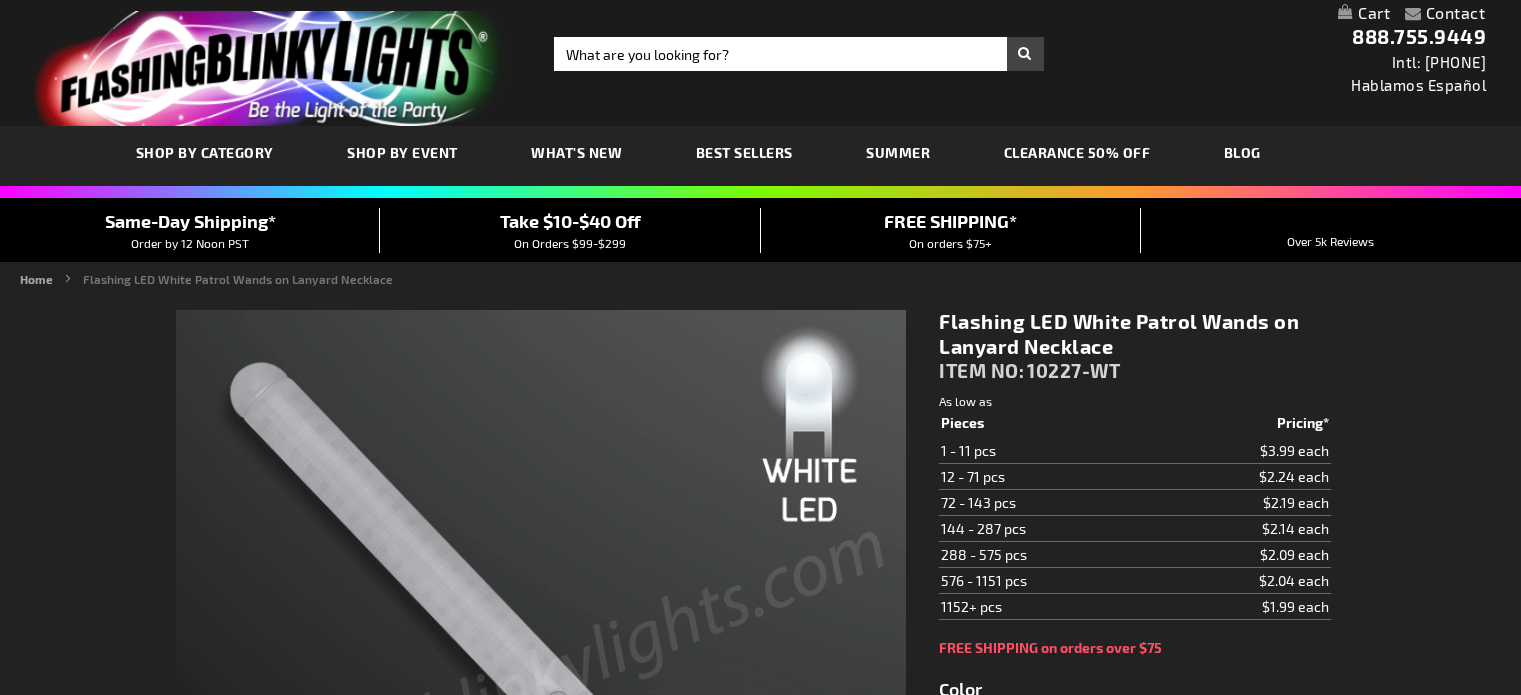 scroll, scrollTop: 0, scrollLeft: 0, axis: both 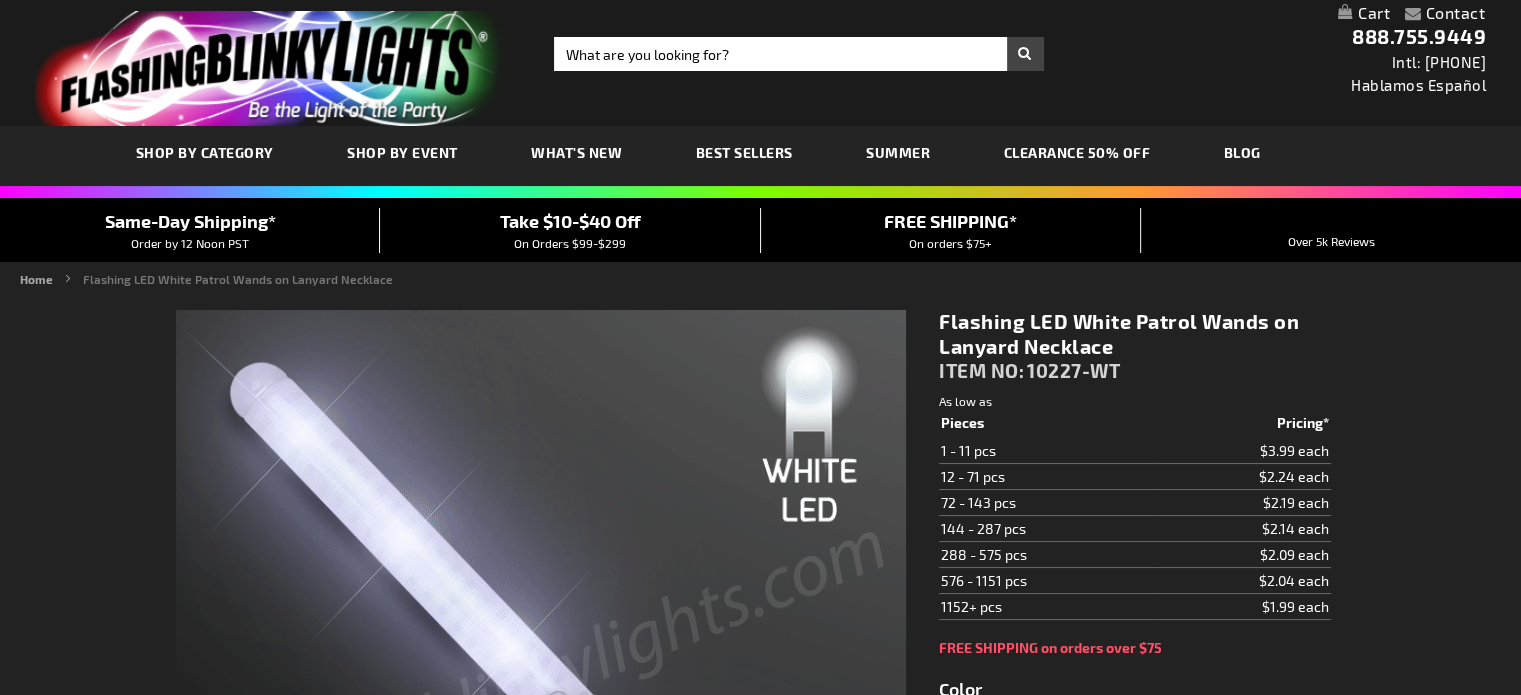 type on "5646" 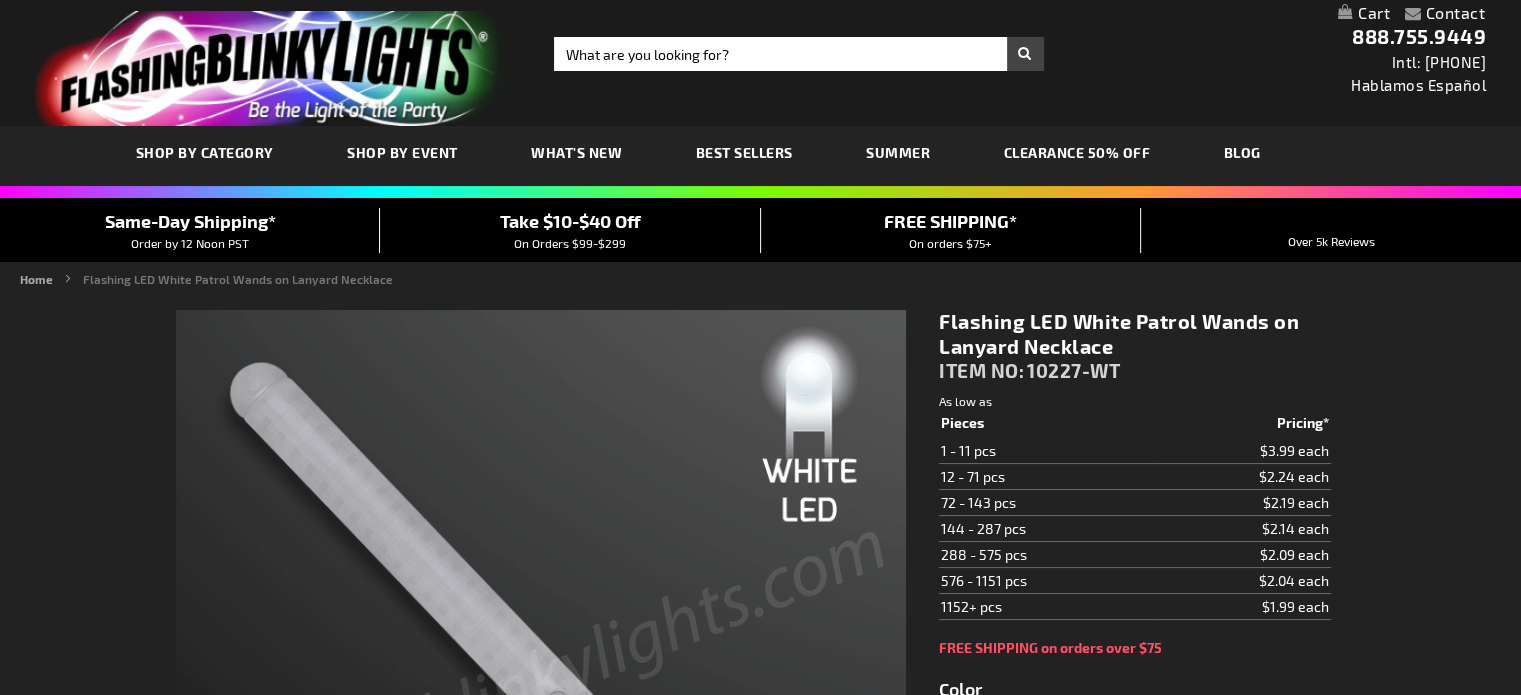 scroll, scrollTop: 0, scrollLeft: 0, axis: both 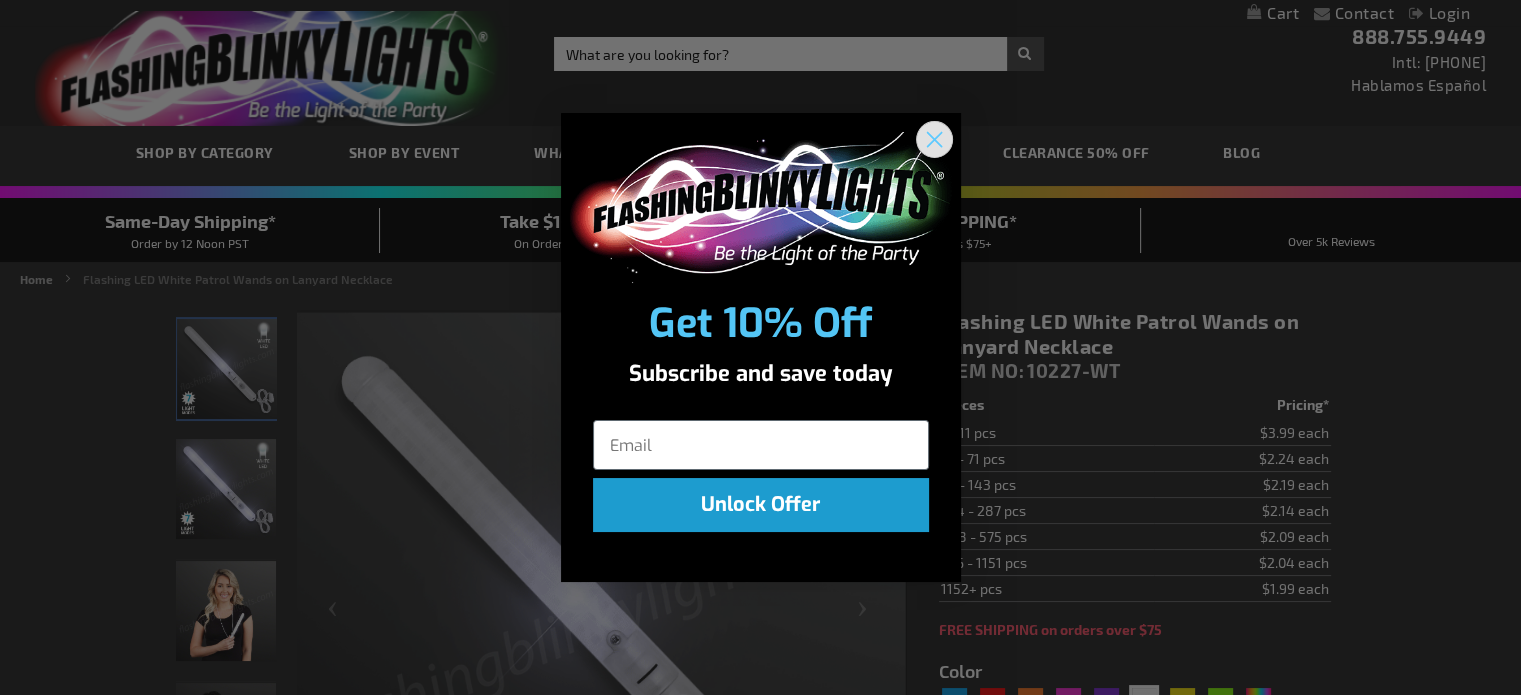 click 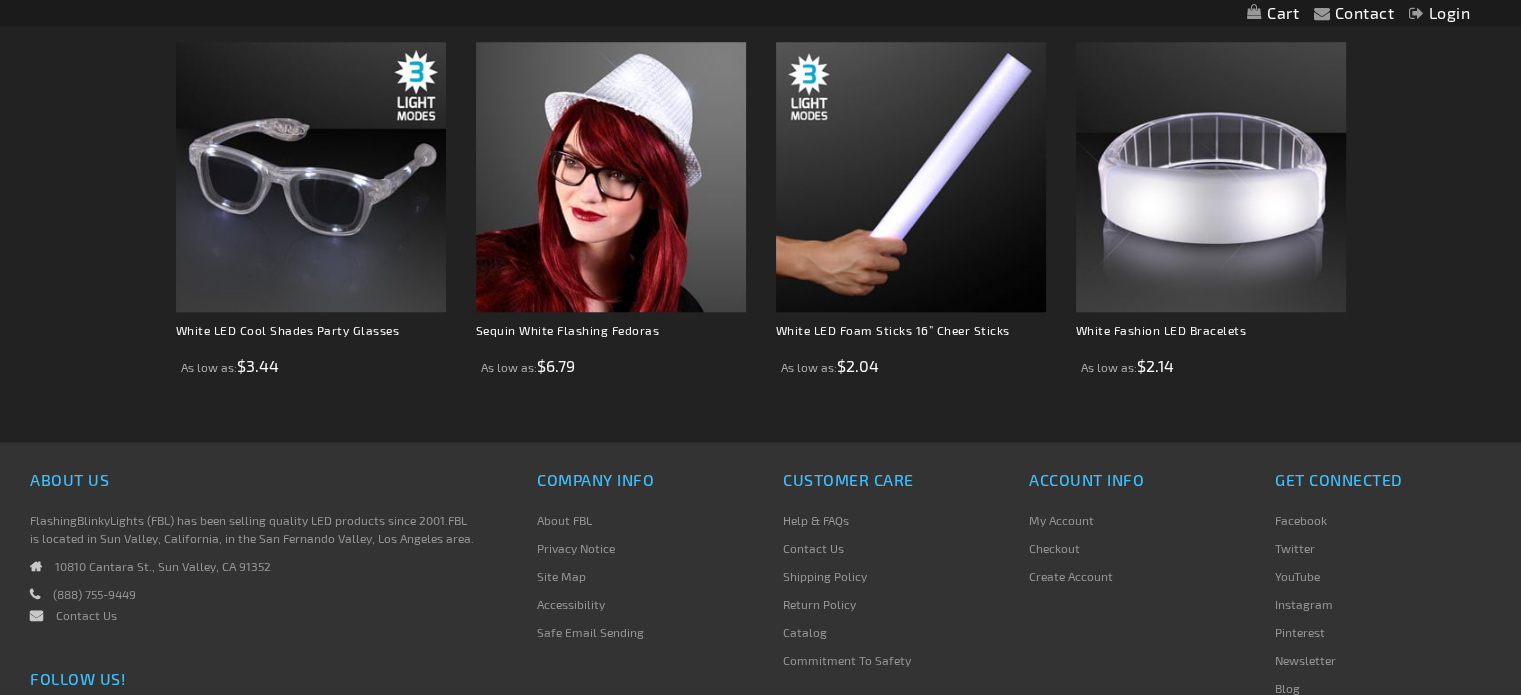 scroll, scrollTop: 1720, scrollLeft: 0, axis: vertical 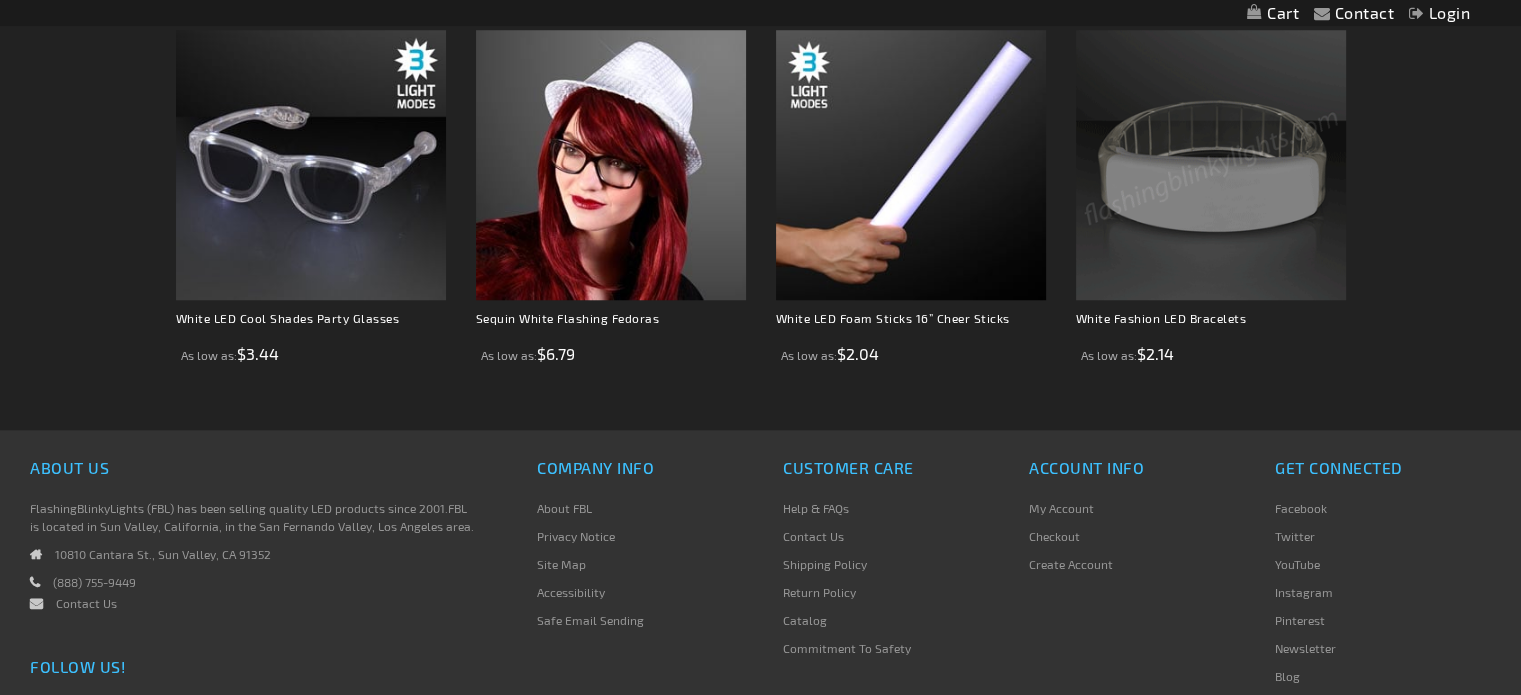 click on "Company Info
About FBL
Privacy Notice
Site Map
Accessibility
Safe Email Sending" at bounding box center [645, 546] 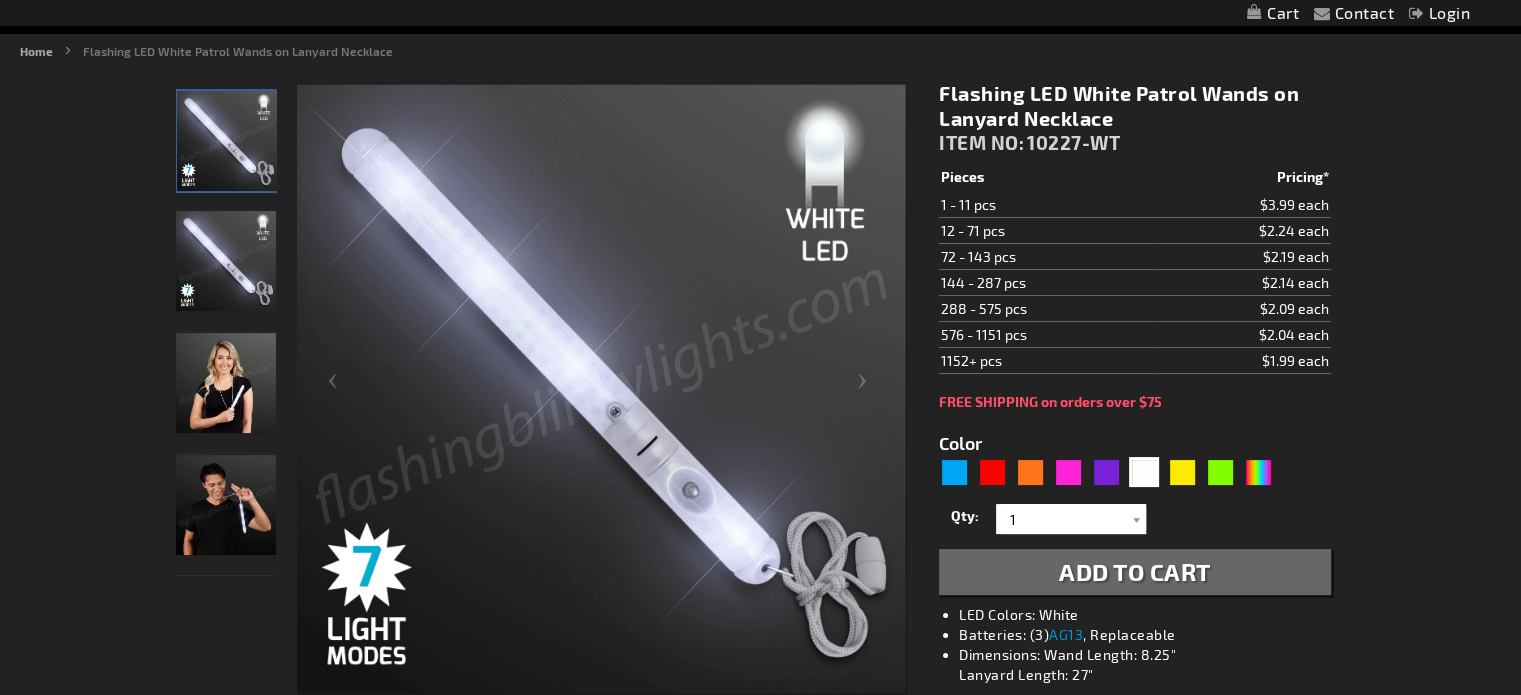 scroll, scrollTop: 148, scrollLeft: 0, axis: vertical 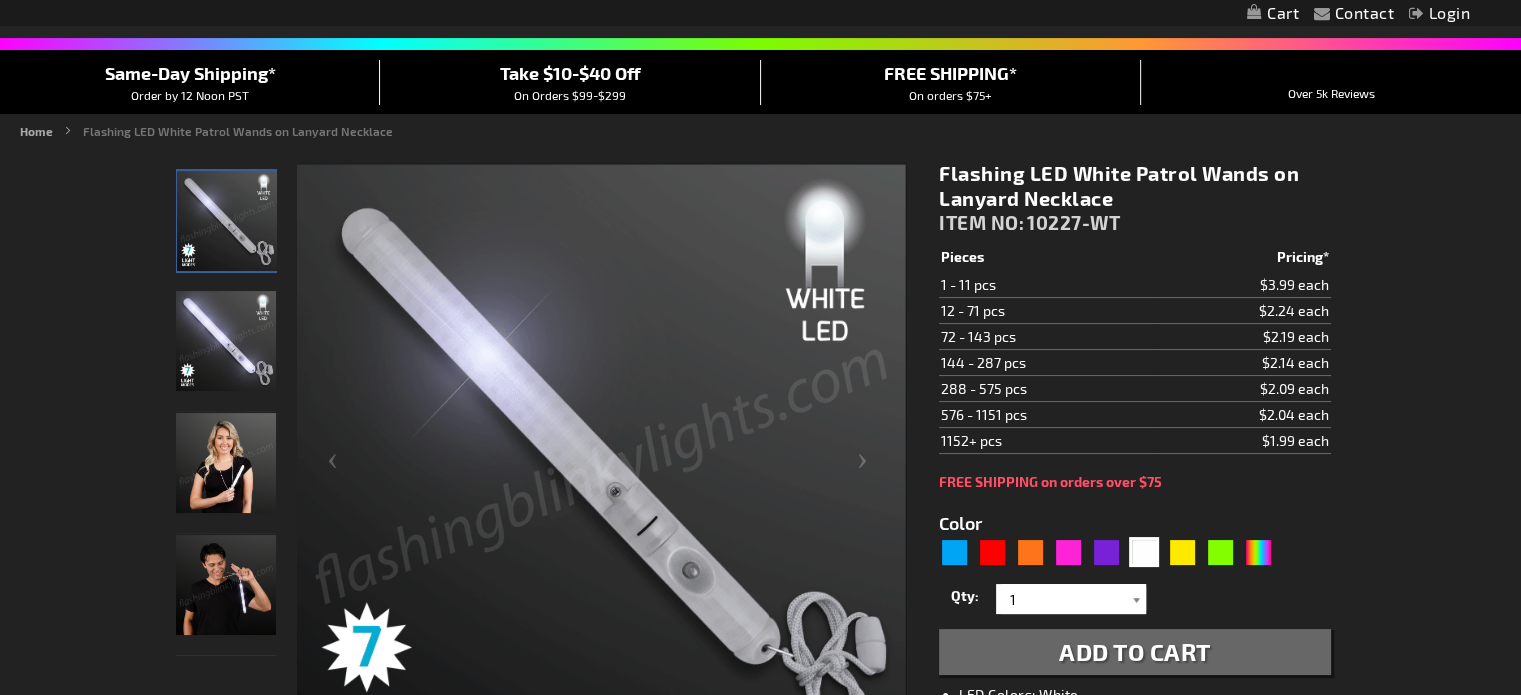 click at bounding box center [1136, 599] 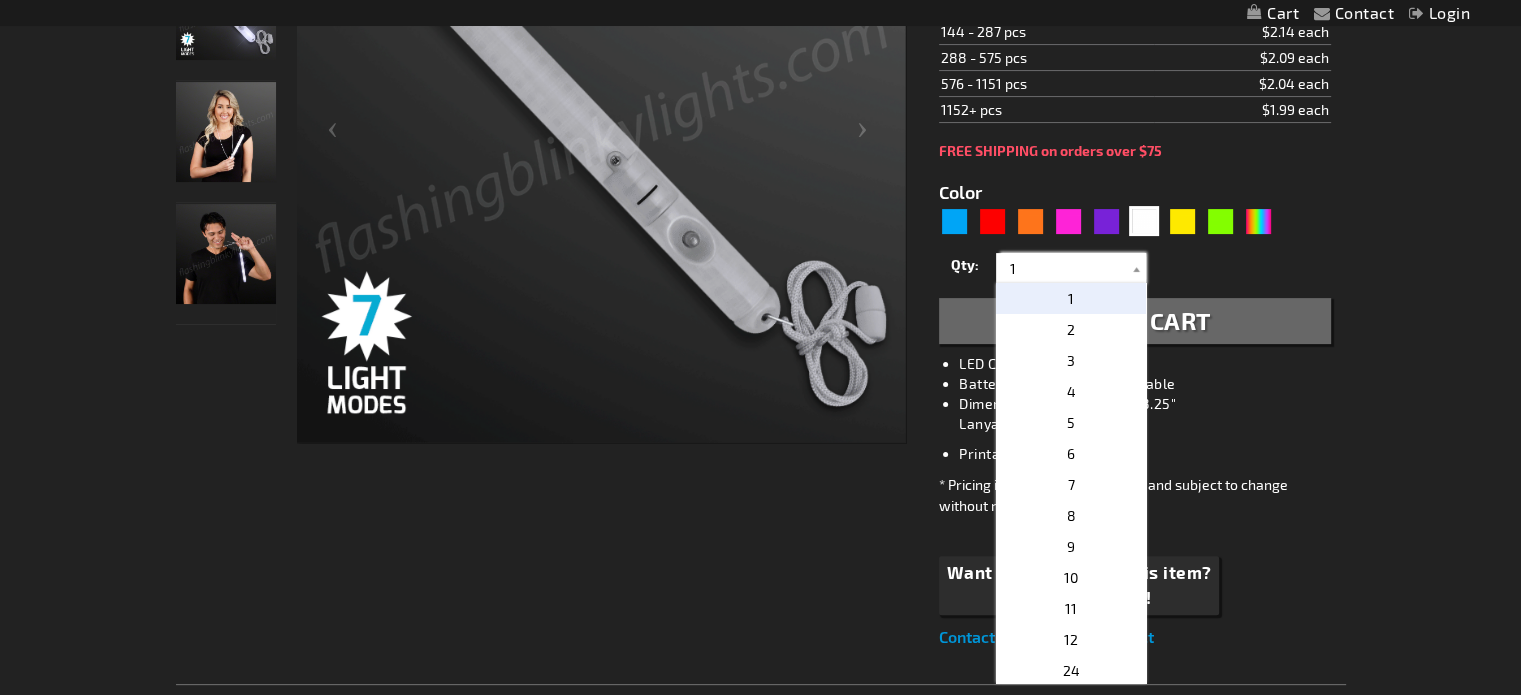 scroll, scrollTop: 480, scrollLeft: 0, axis: vertical 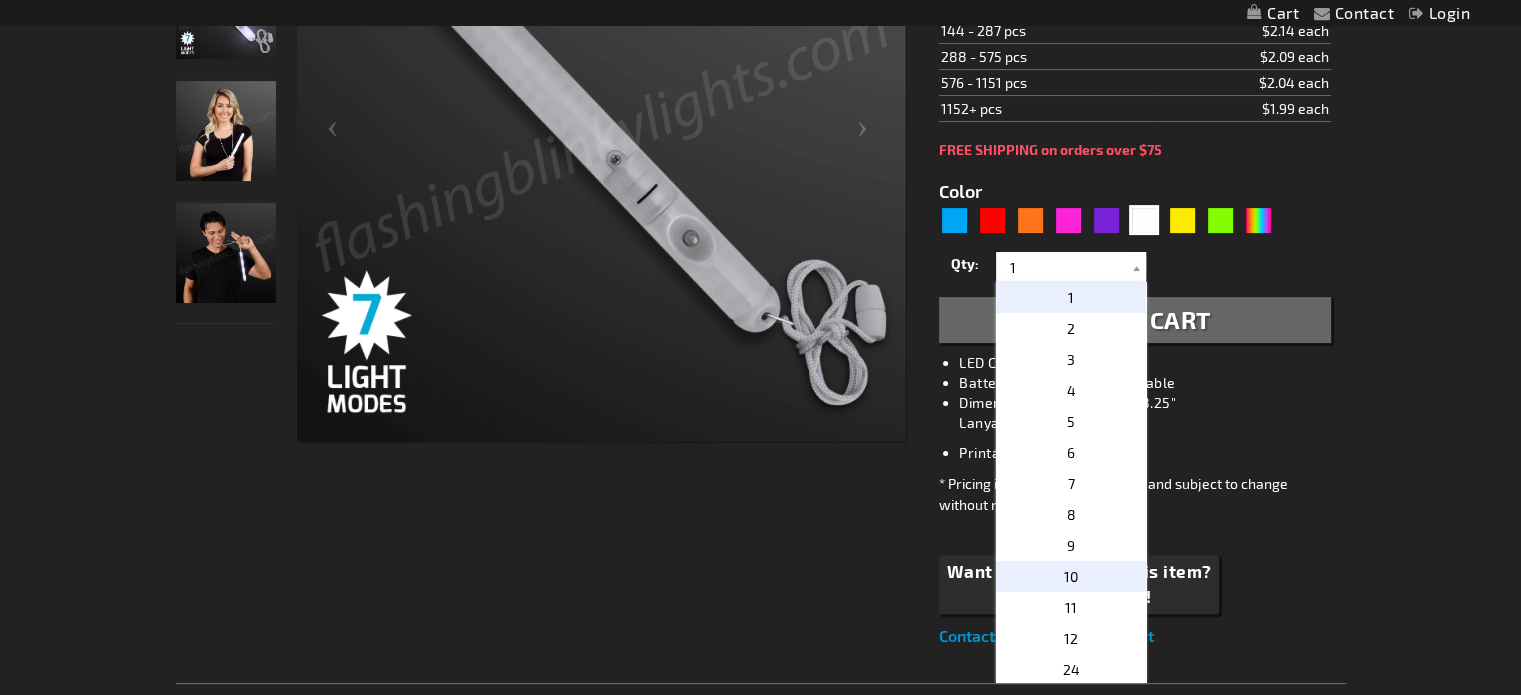 click on "10" at bounding box center [1071, 576] 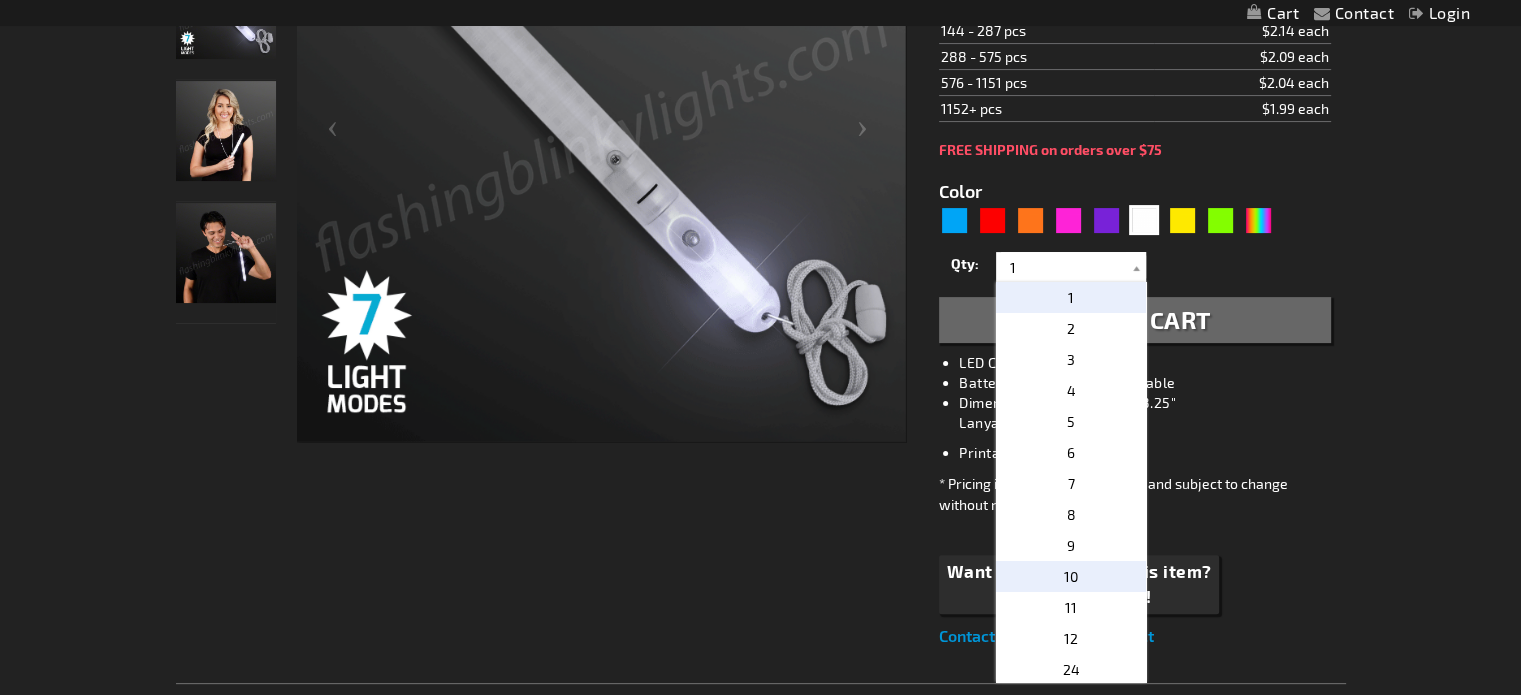 type on "10" 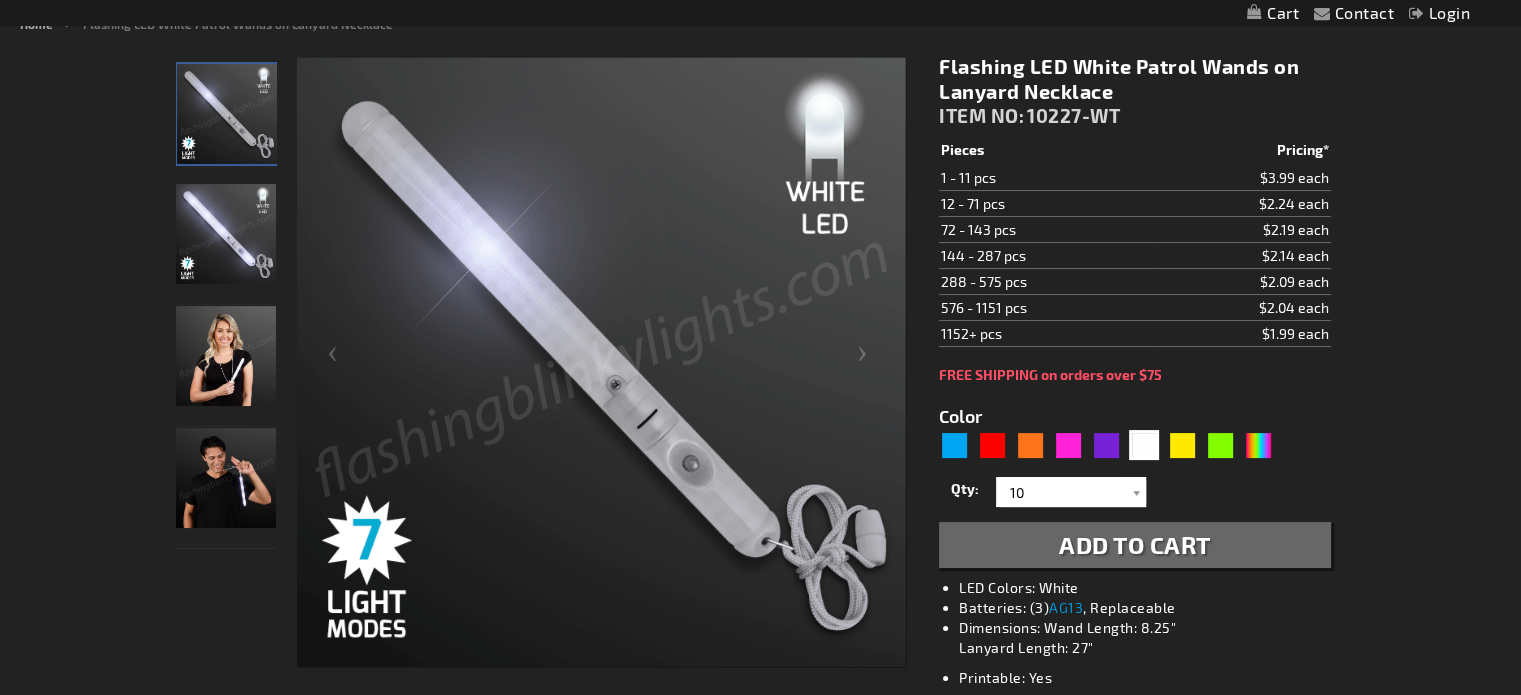 scroll, scrollTop: 254, scrollLeft: 0, axis: vertical 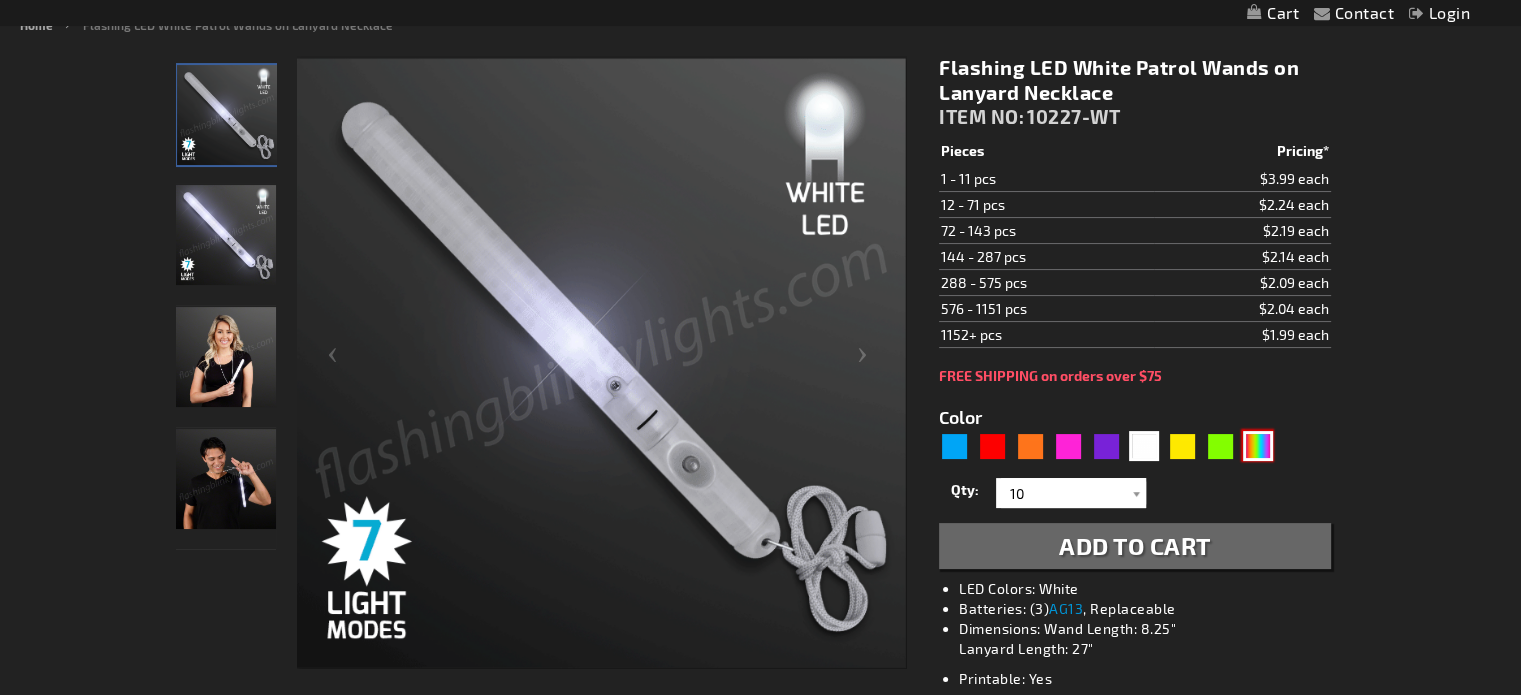 click at bounding box center (1258, 446) 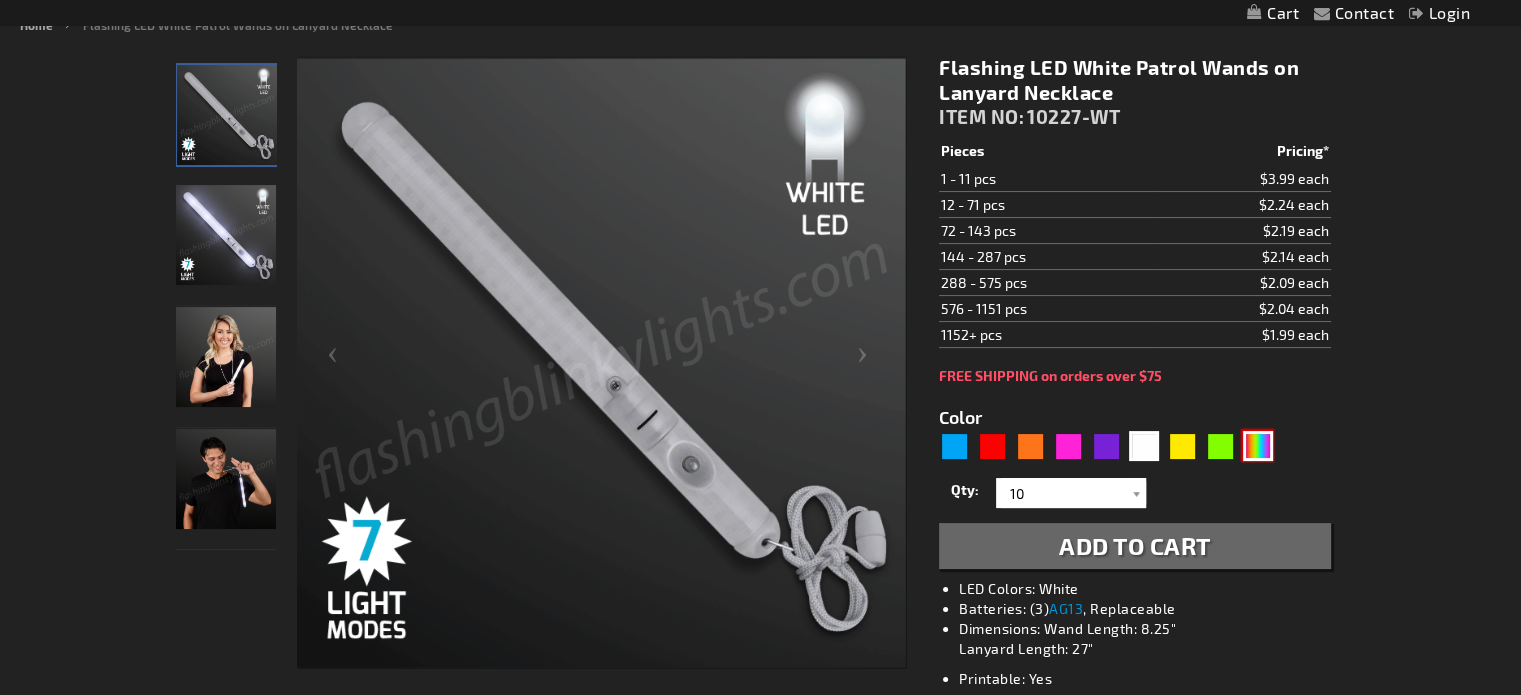 type on "5659" 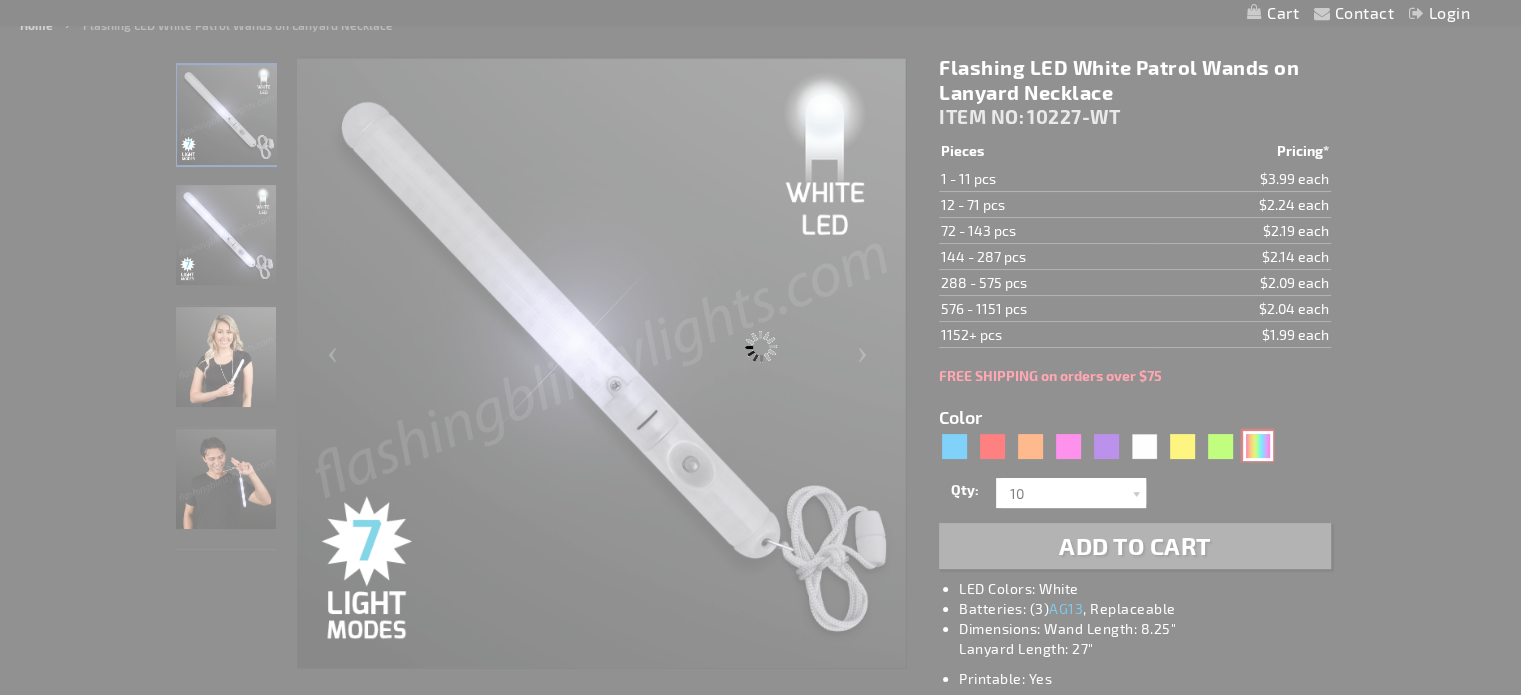 type on "10227-MLT" 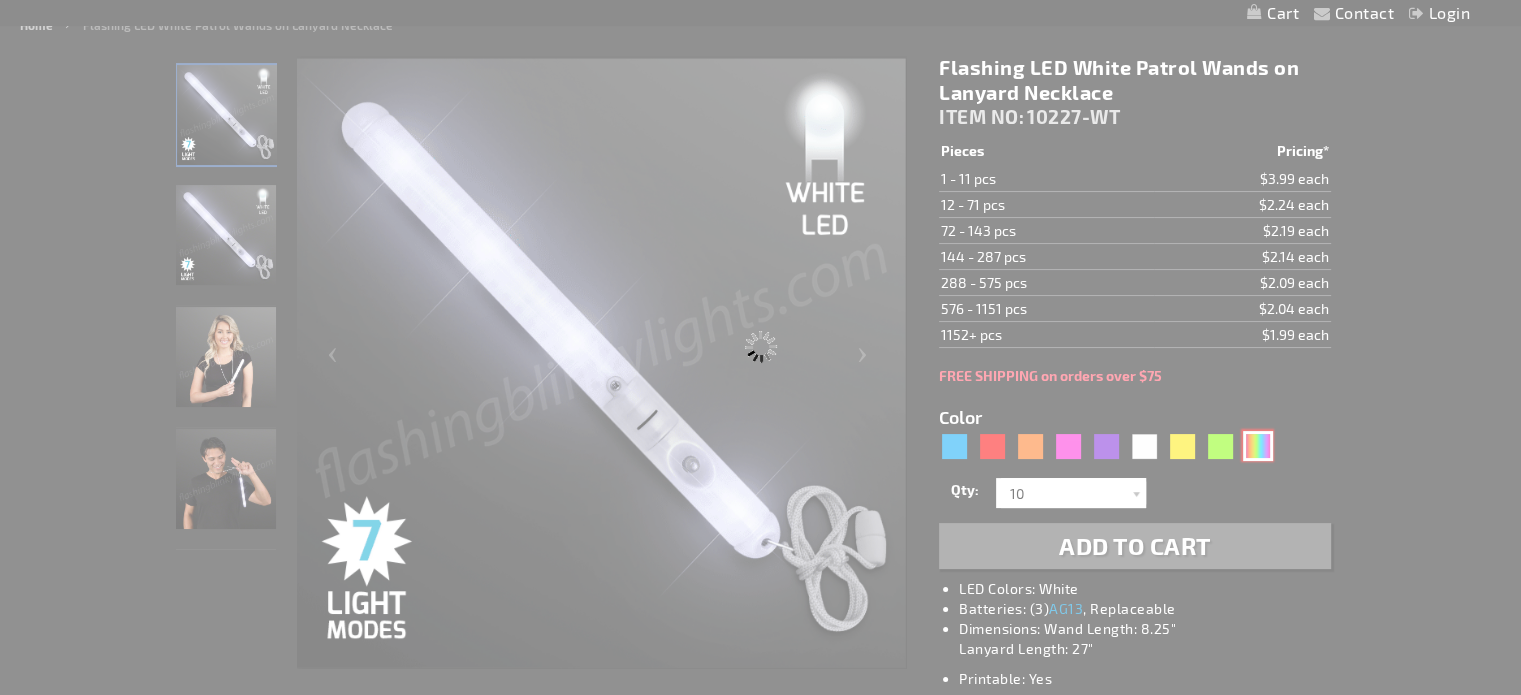 type on "Customize - Multicolor Flashing LED Wand (Patrol Wand) - ITEM NO: 10227-MLT" 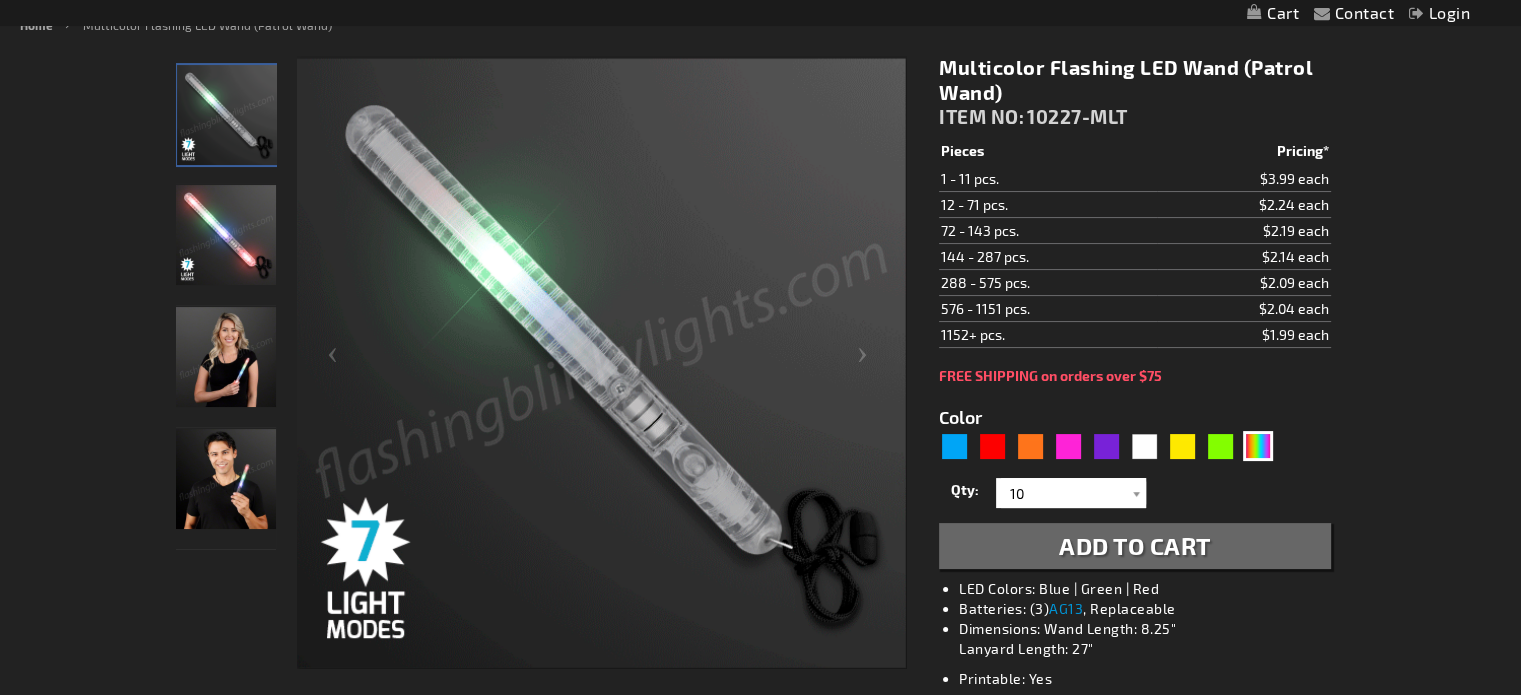 click on "Qty
1
2
3
4
5
6
7
8
9
10
11
12
24
36
48
60
72
84
96 108 120 132 144 156 168 180 192 204 216 228" at bounding box center (1134, 521) 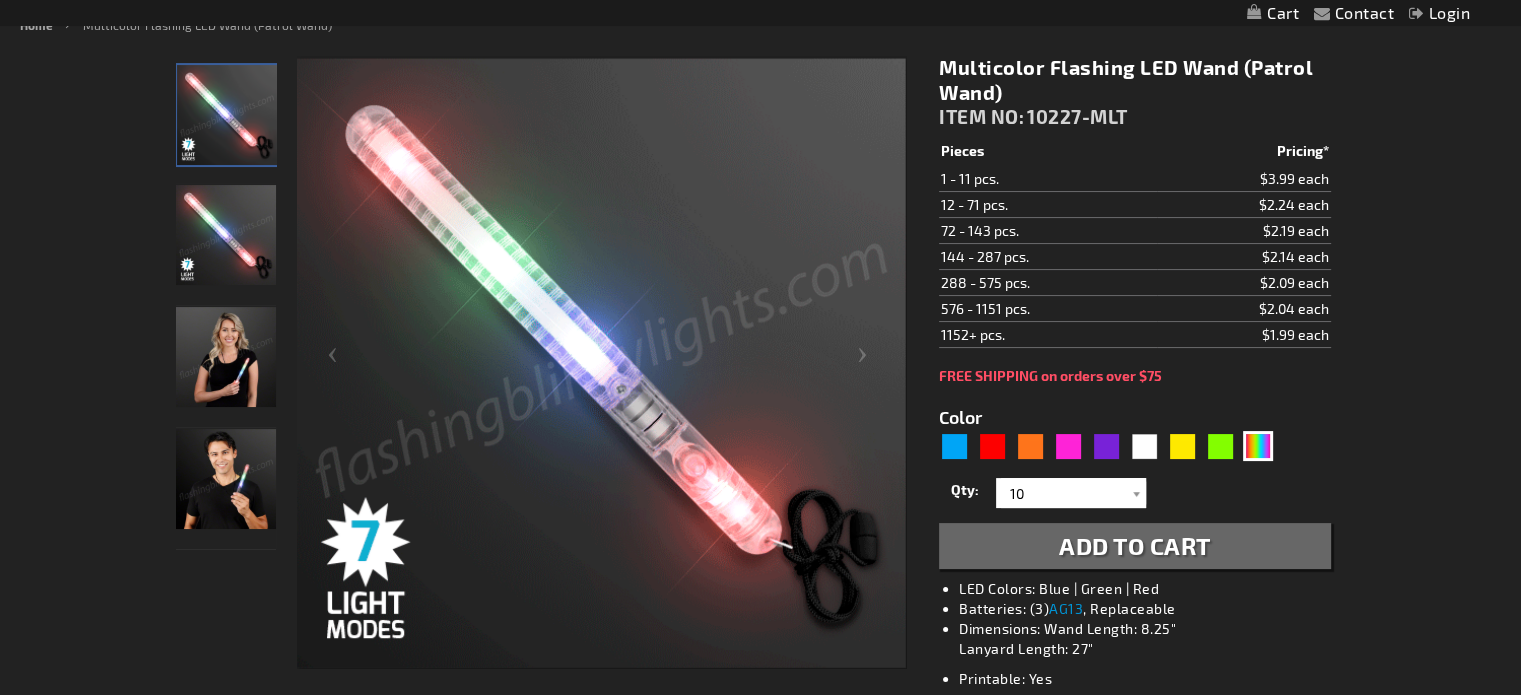 click on "Add to Cart" at bounding box center [1134, 546] 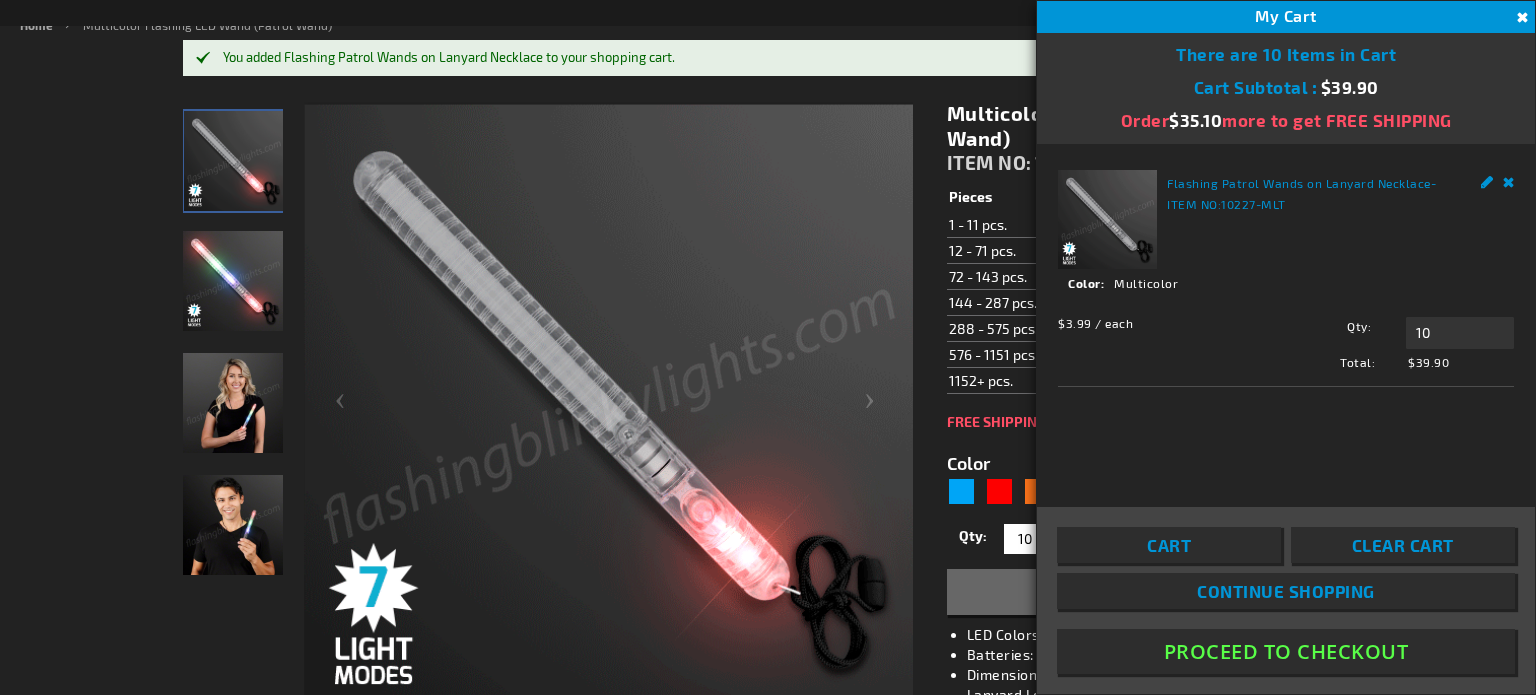 click on "Proceed To Checkout" at bounding box center (1286, 651) 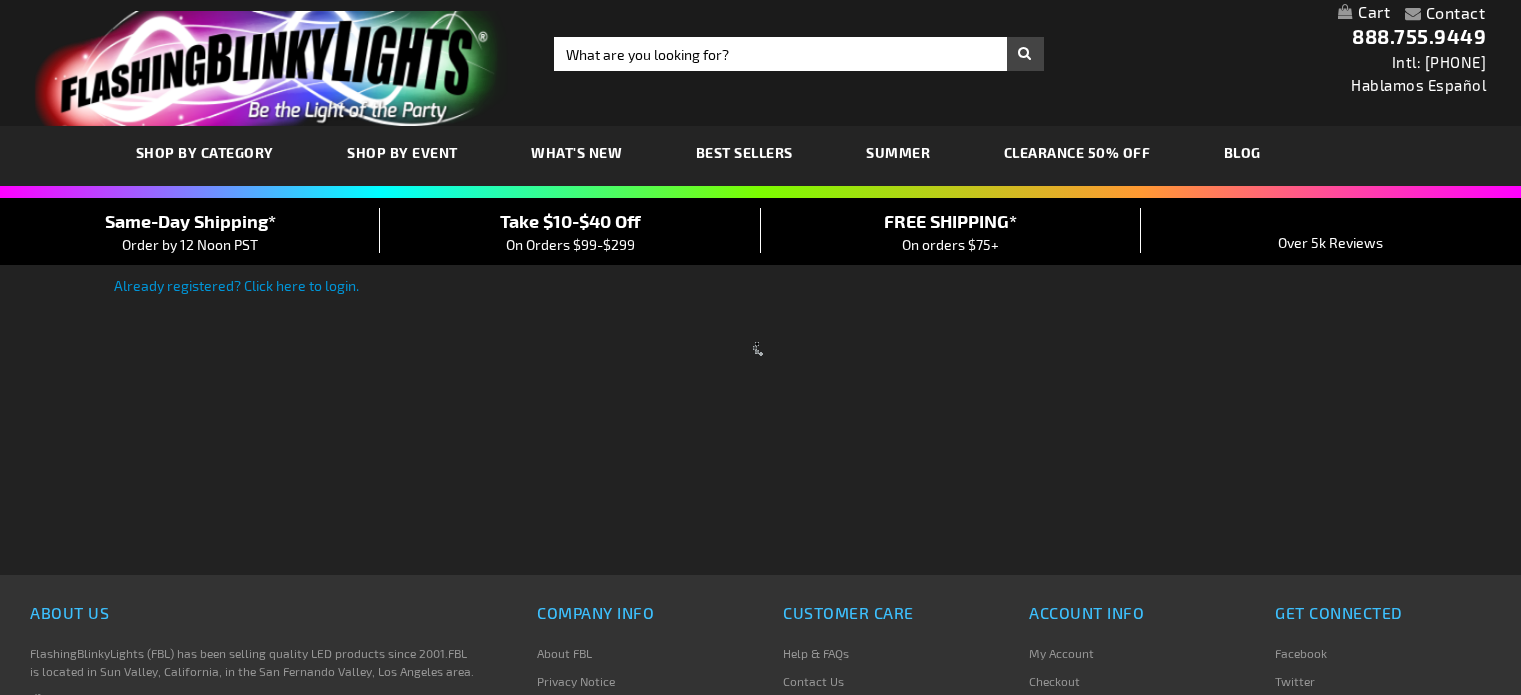 scroll, scrollTop: 0, scrollLeft: 0, axis: both 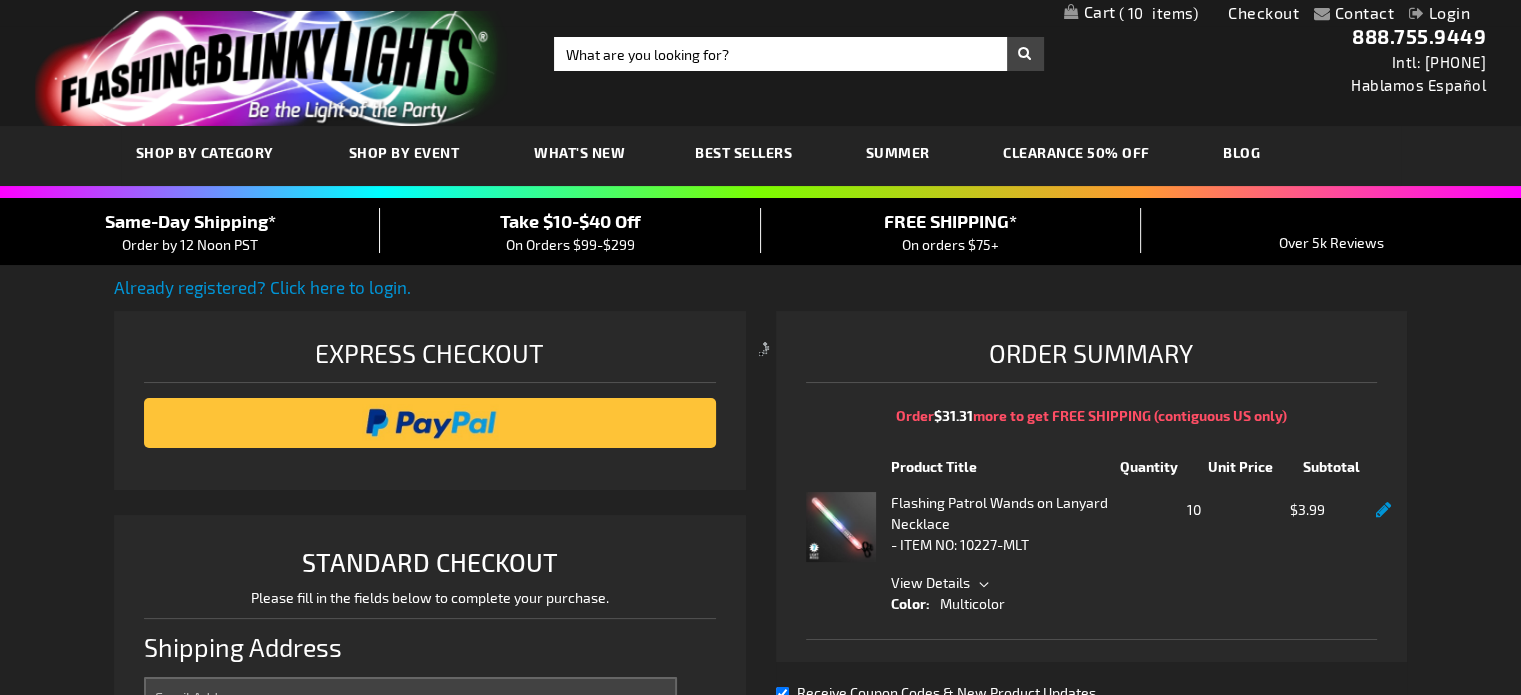 select on "US" 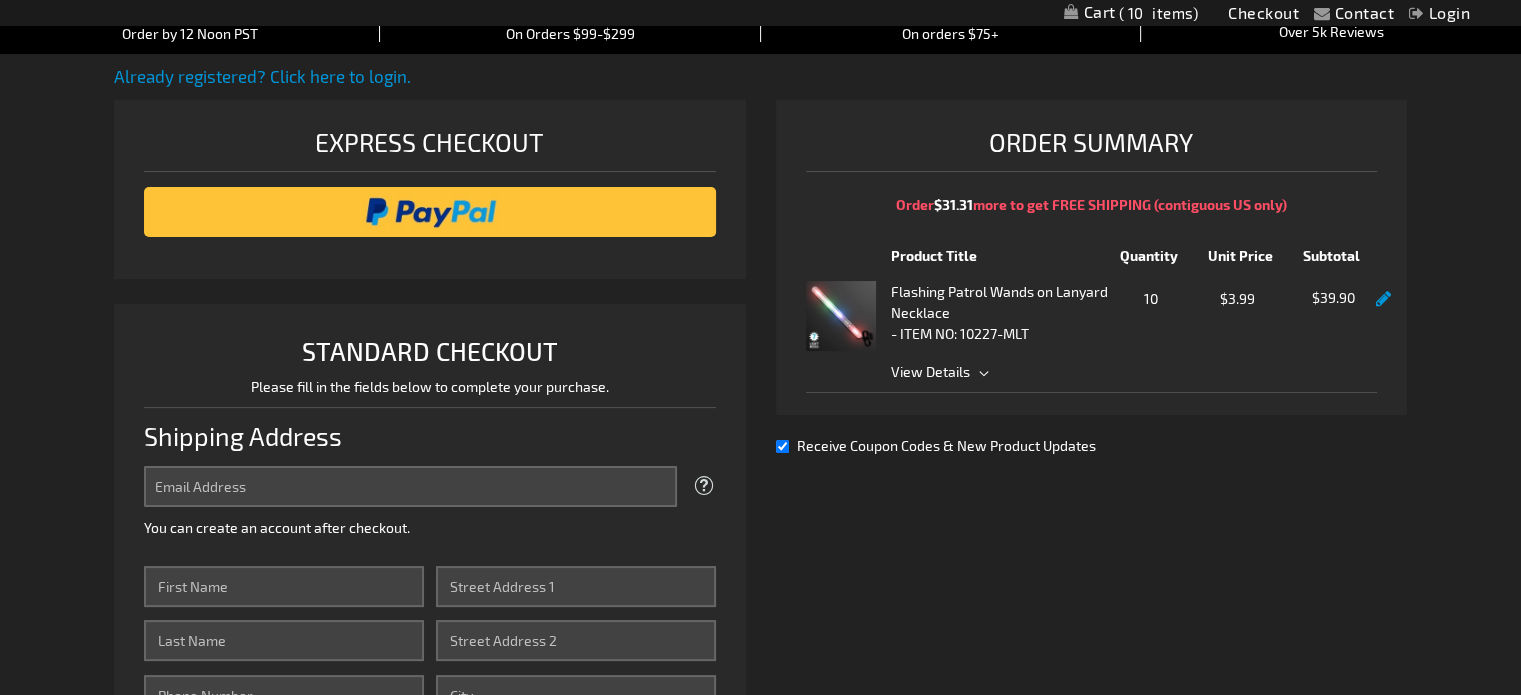 scroll, scrollTop: 212, scrollLeft: 0, axis: vertical 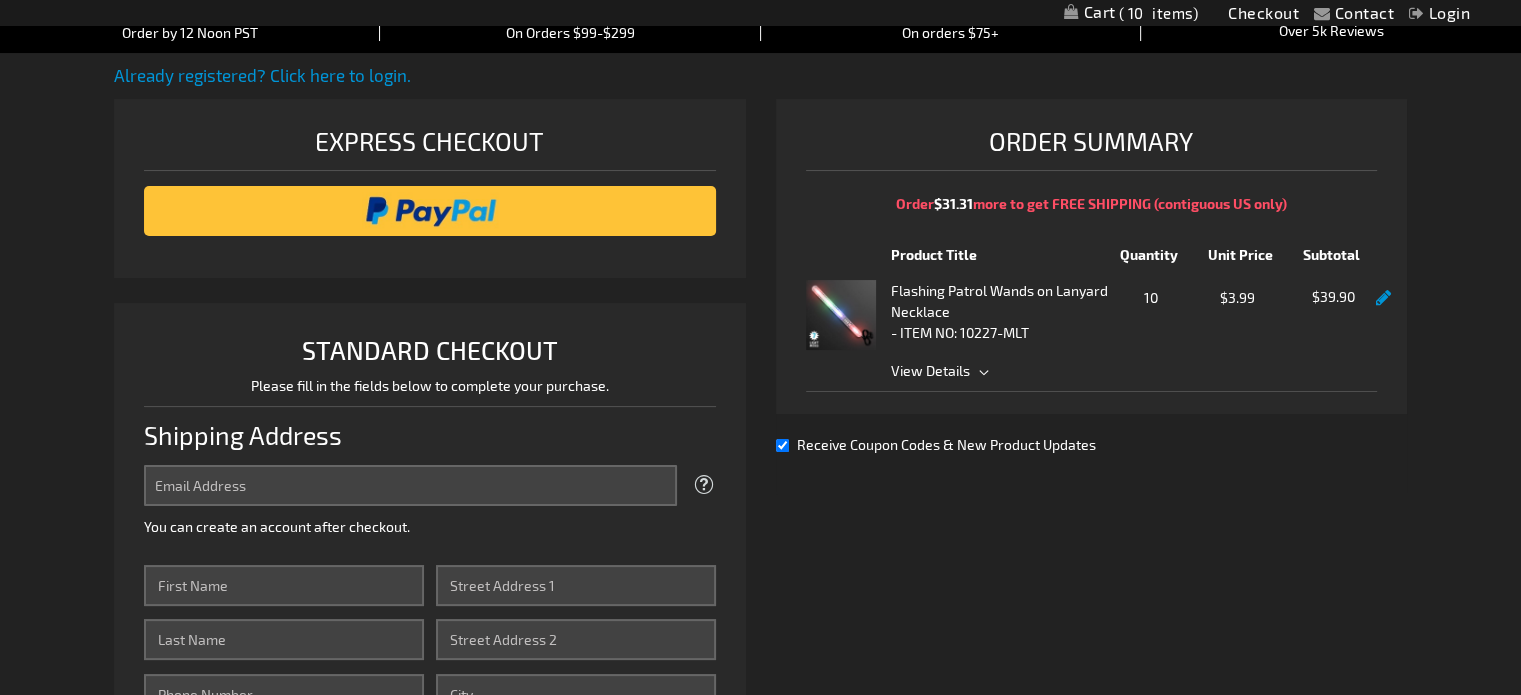 click on "Order Summary
Order  $31.31  more to get FREE SHIPPING (contiguous US only)
Product Title
Quantity
Unit Price
Subtotal
Flashing Patrol Wands on Lanyard Necklace
- ITEM NO:
10227-MLT
Qty
10
$3.99" at bounding box center (1091, 297) 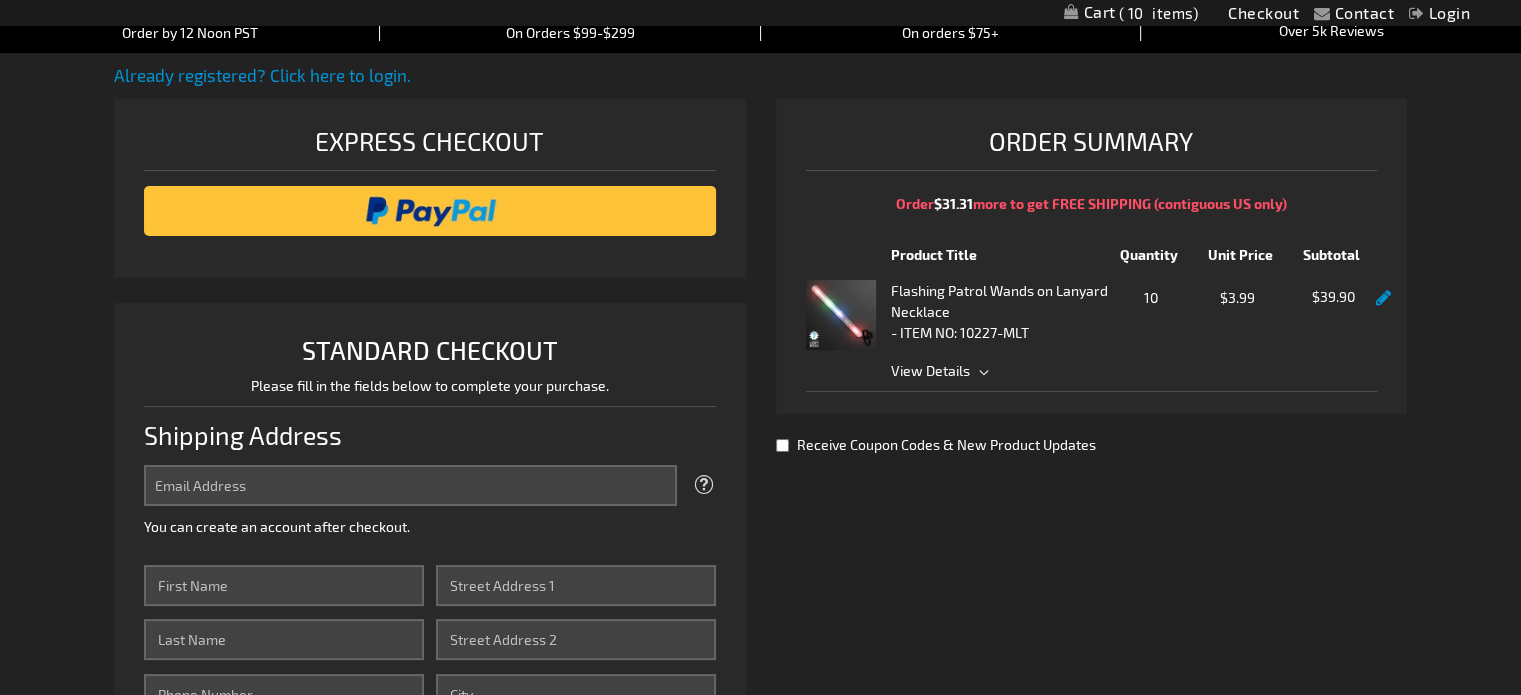 checkbox on "false" 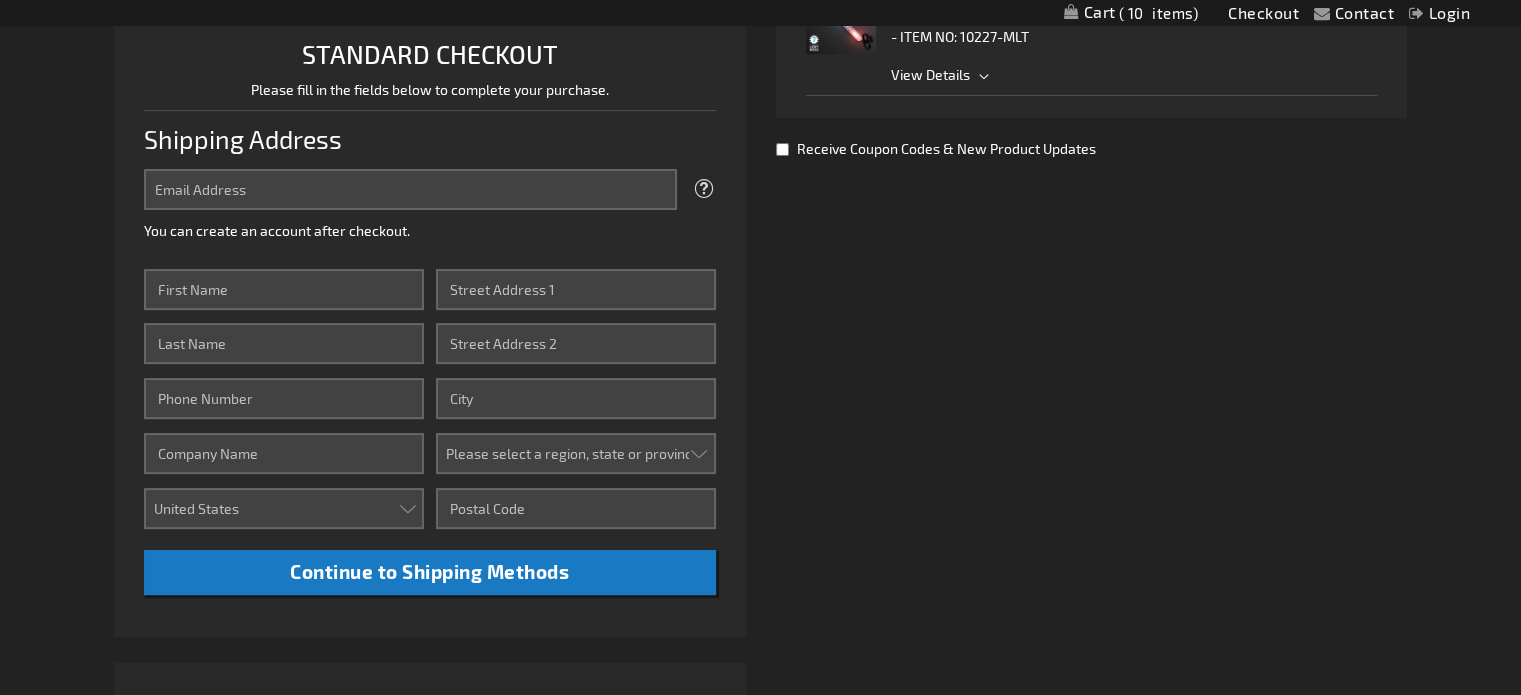 scroll, scrollTop: 508, scrollLeft: 0, axis: vertical 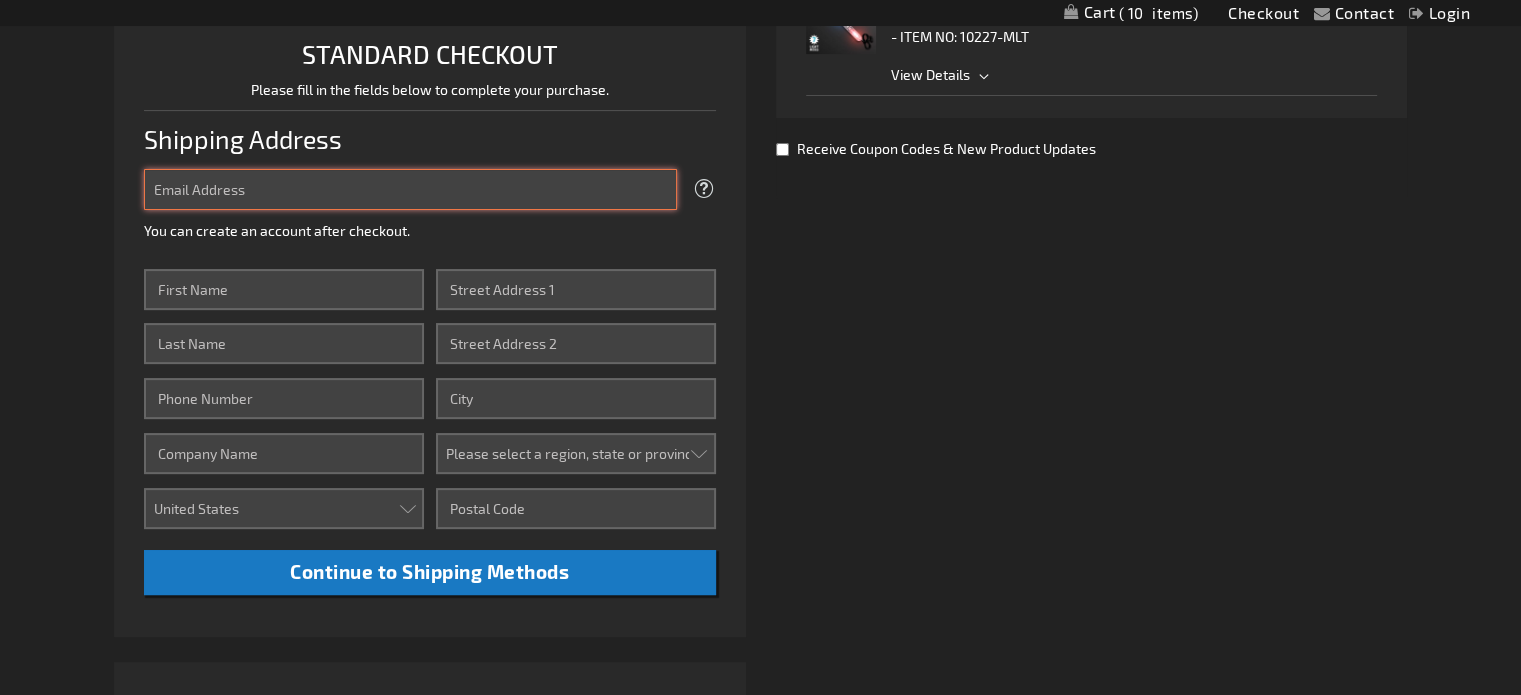 click on "Email Address" at bounding box center (410, 189) 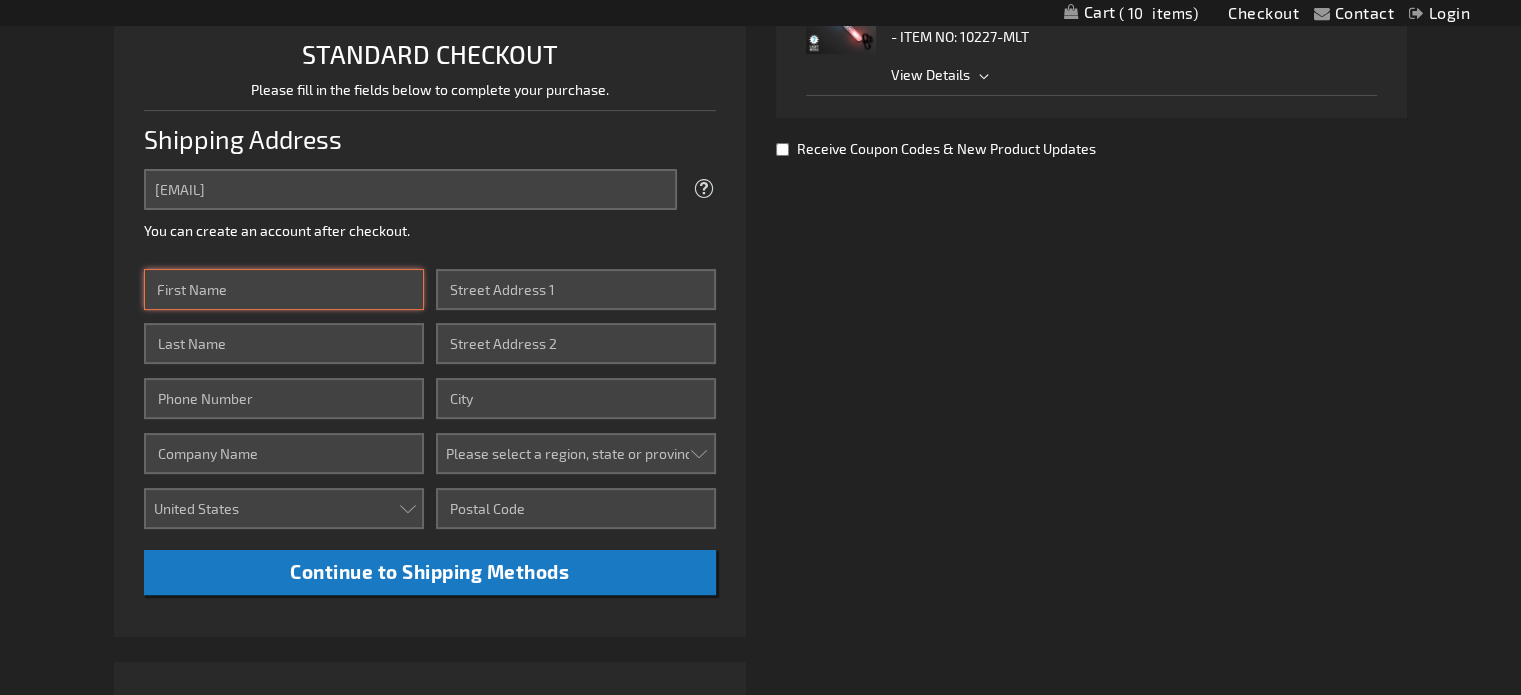 click on "First Name" at bounding box center [284, 289] 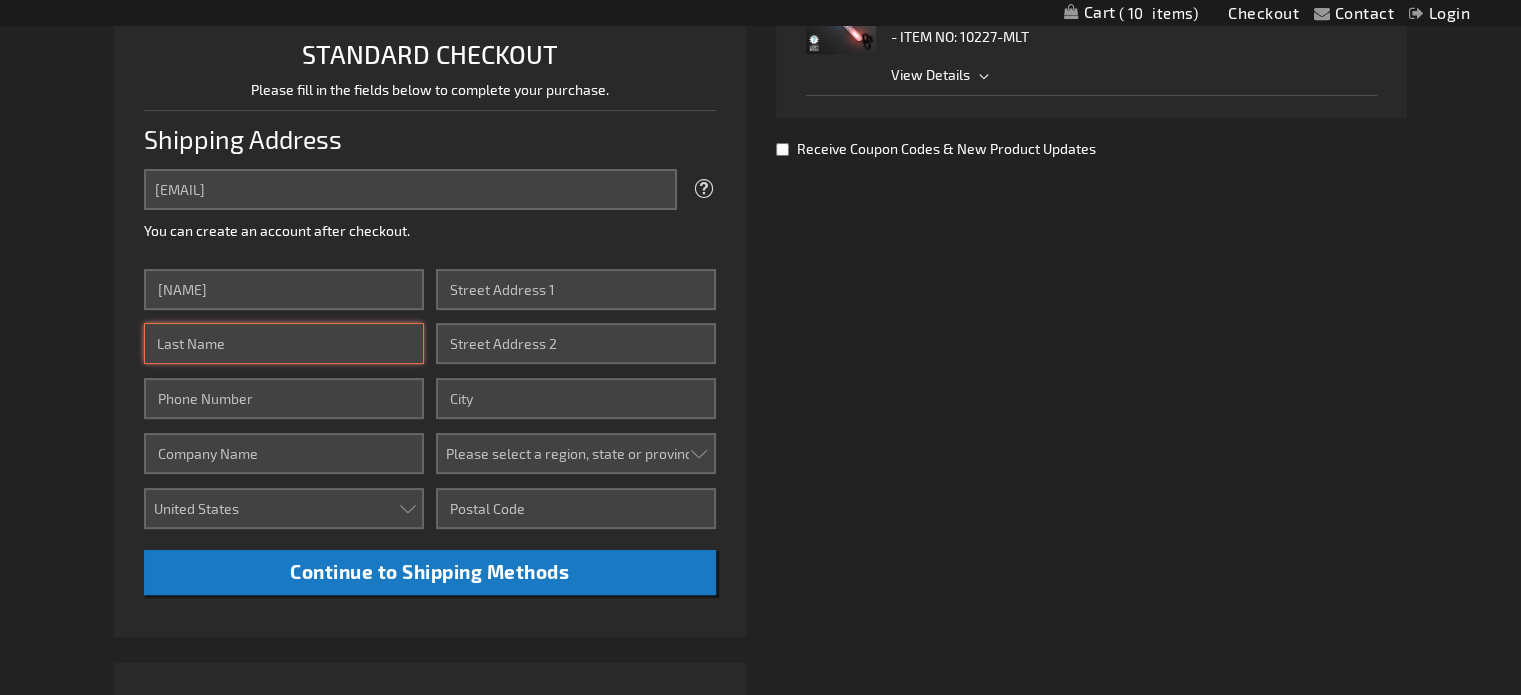 type on "[NAME]" 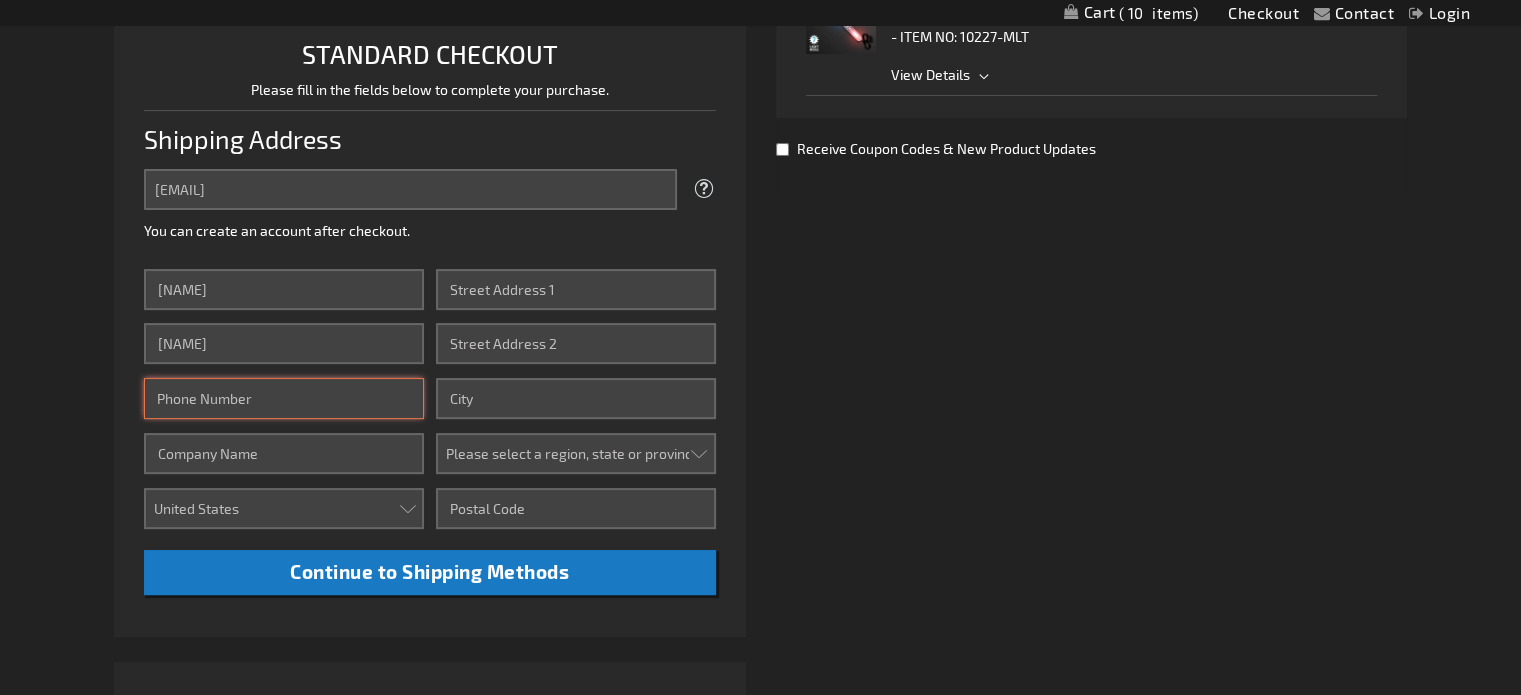 type on "[PHONE]" 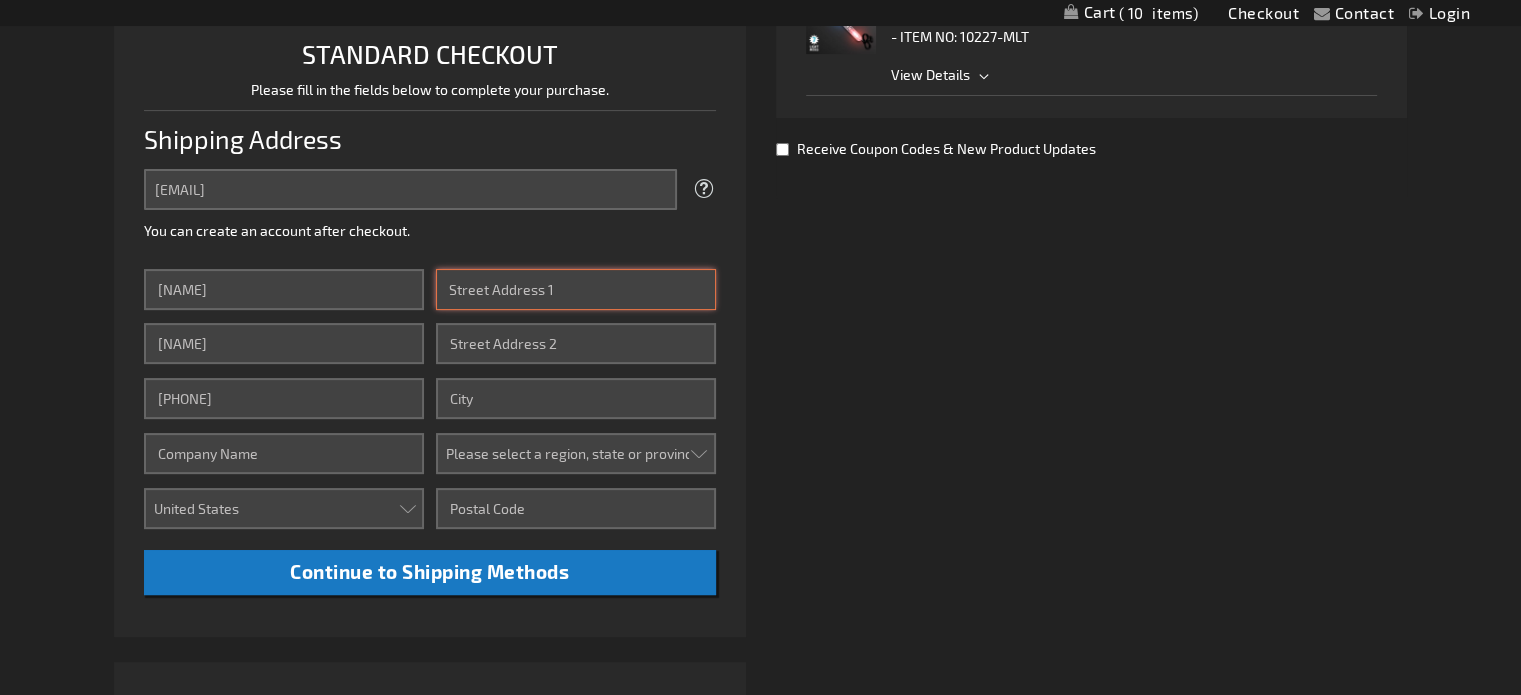 type on "[STREET]" 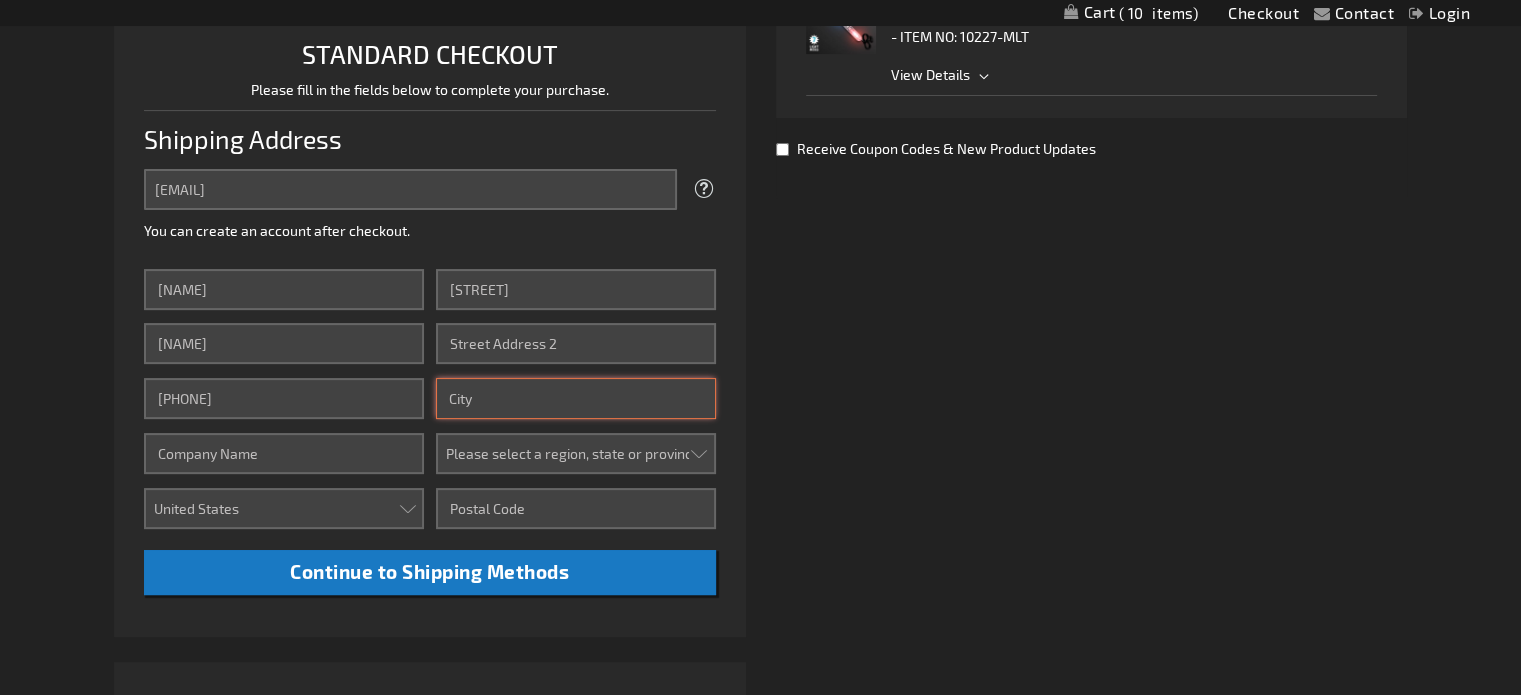 type on "[CITY]" 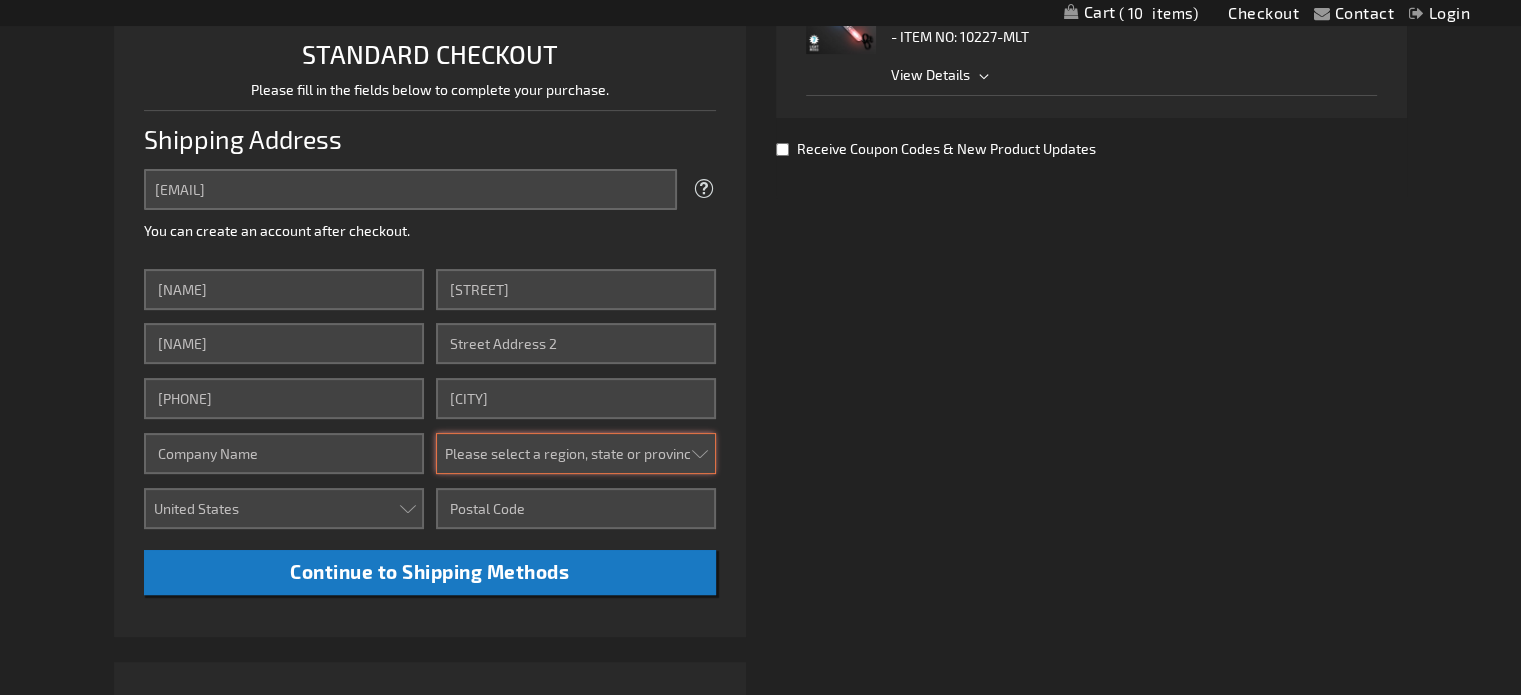select on "33" 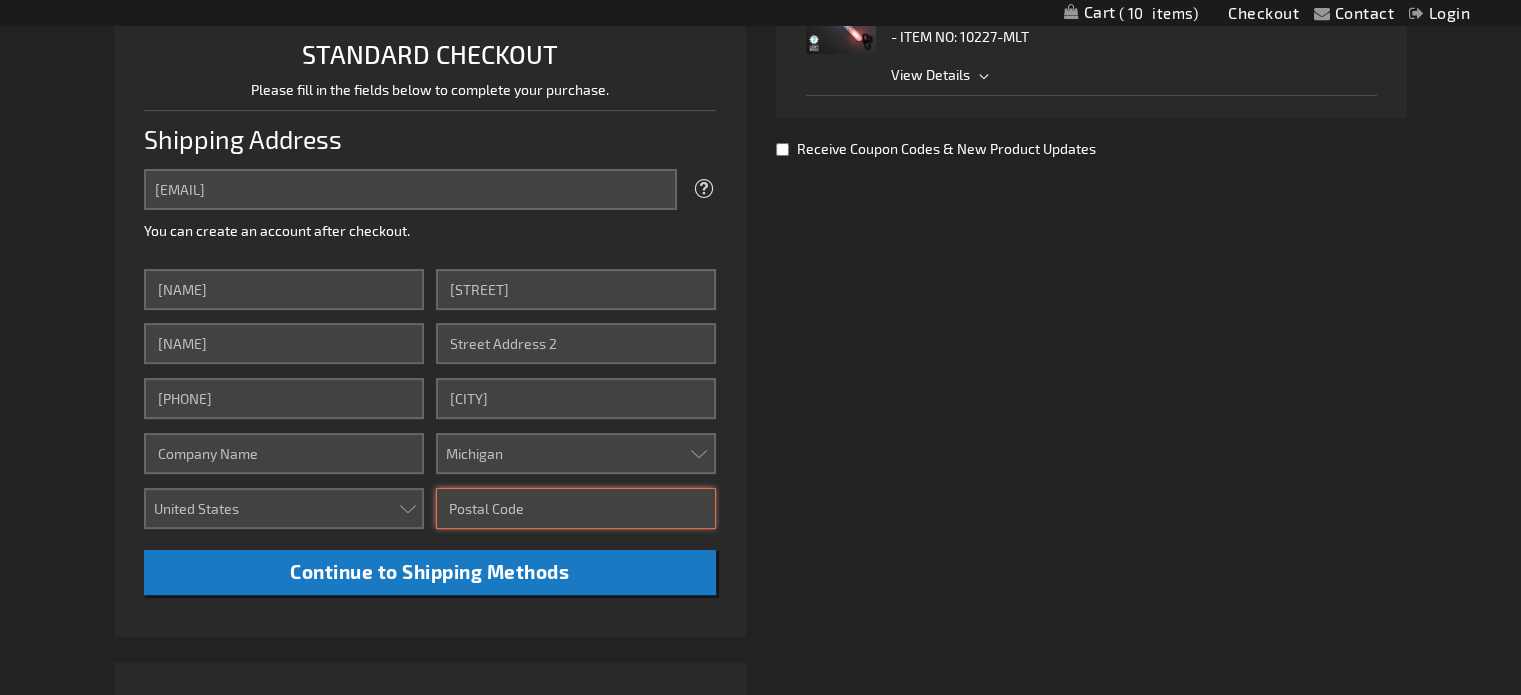 type on "[ZIP]" 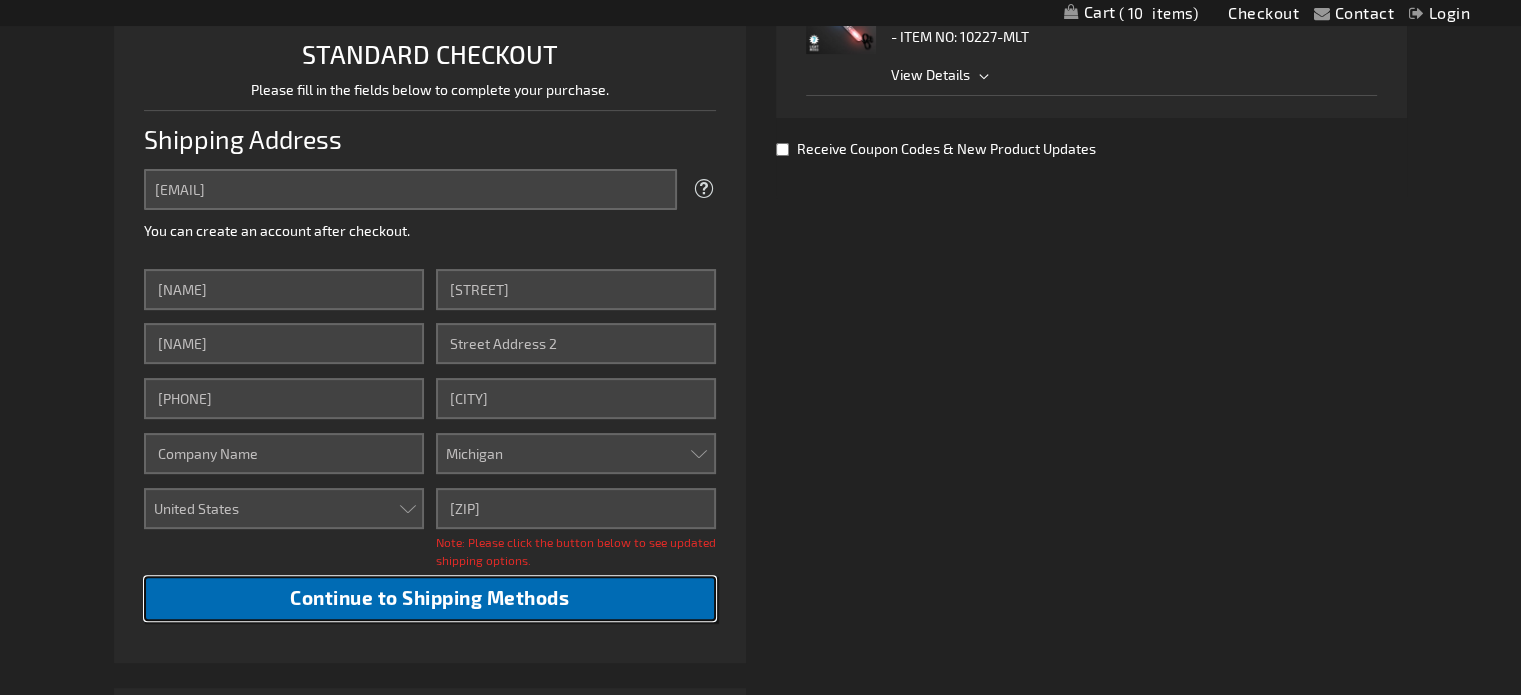 click on "Continue to Shipping Methods" at bounding box center (429, 598) 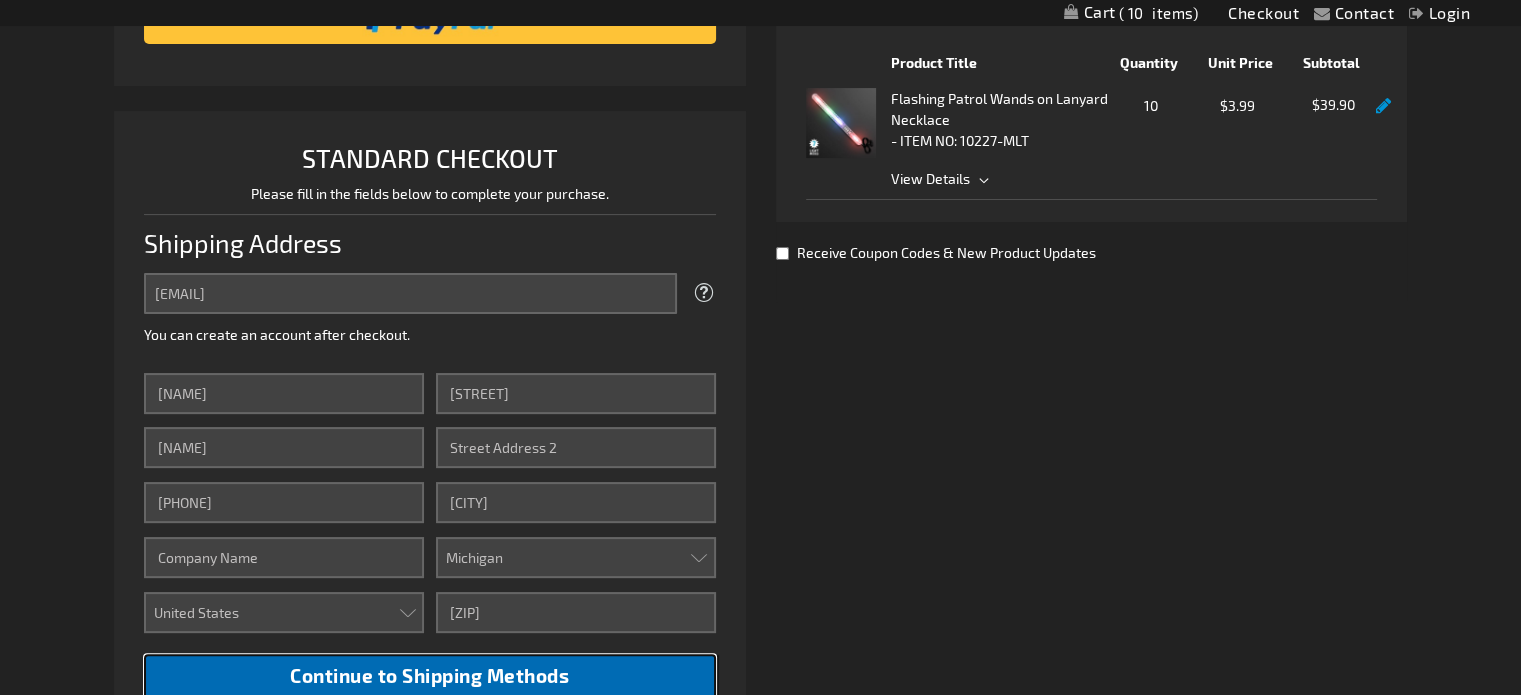 scroll, scrollTop: 547, scrollLeft: 0, axis: vertical 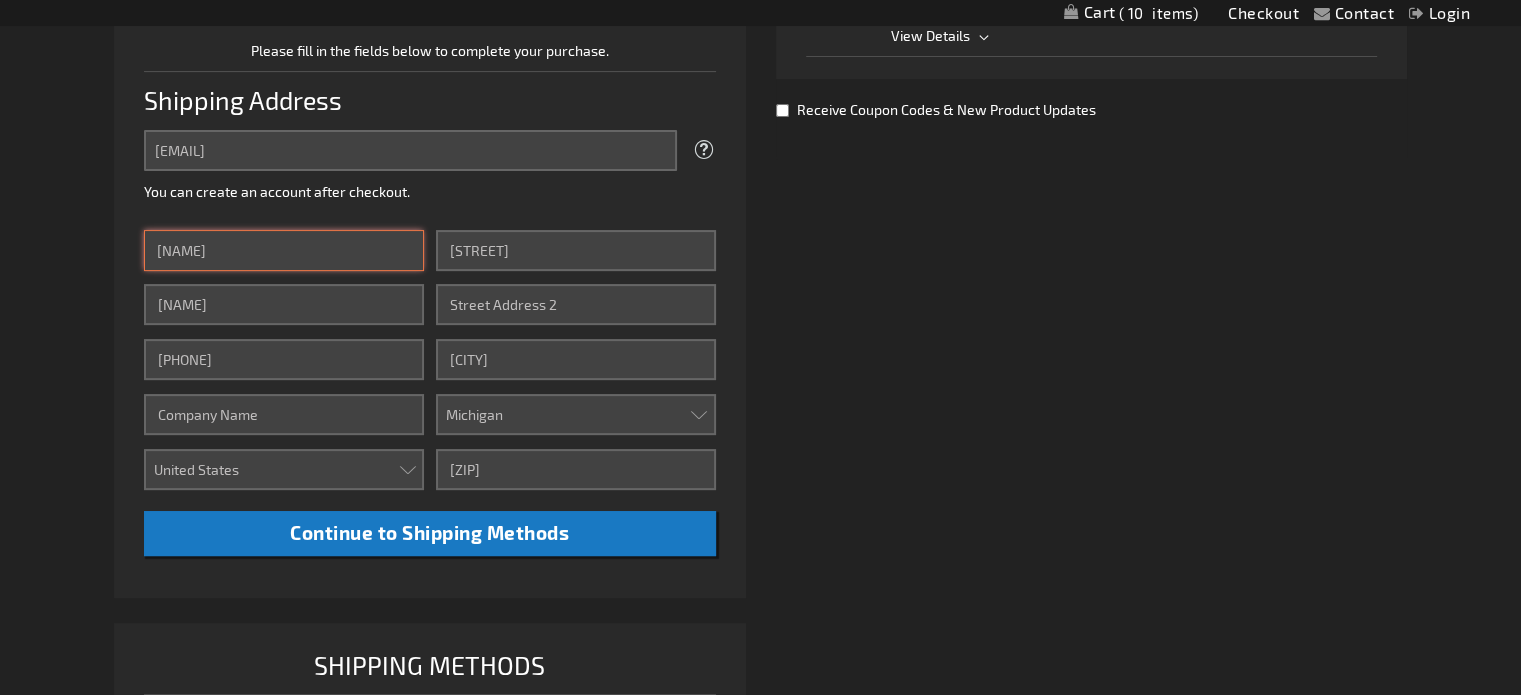 drag, startPoint x: 288, startPoint y: 247, endPoint x: 0, endPoint y: 227, distance: 288.6936 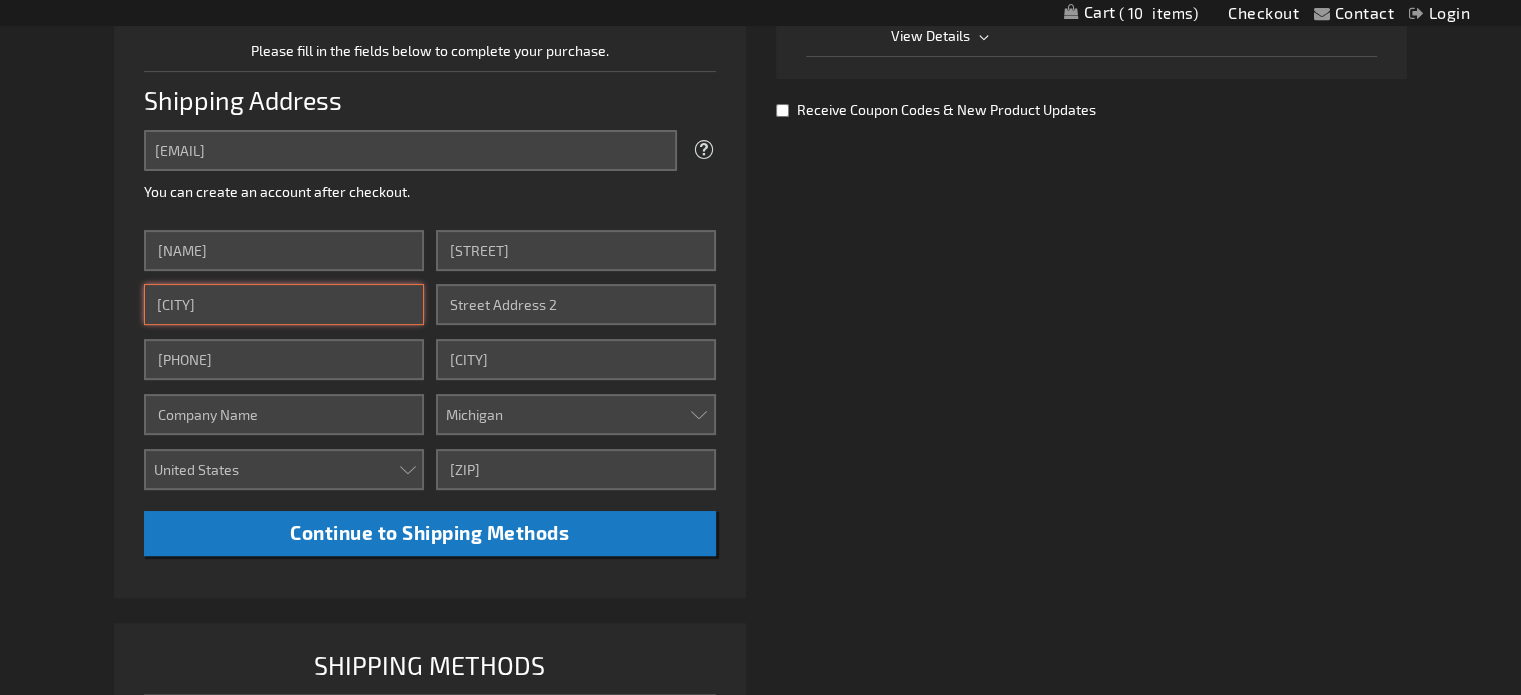 type on "h" 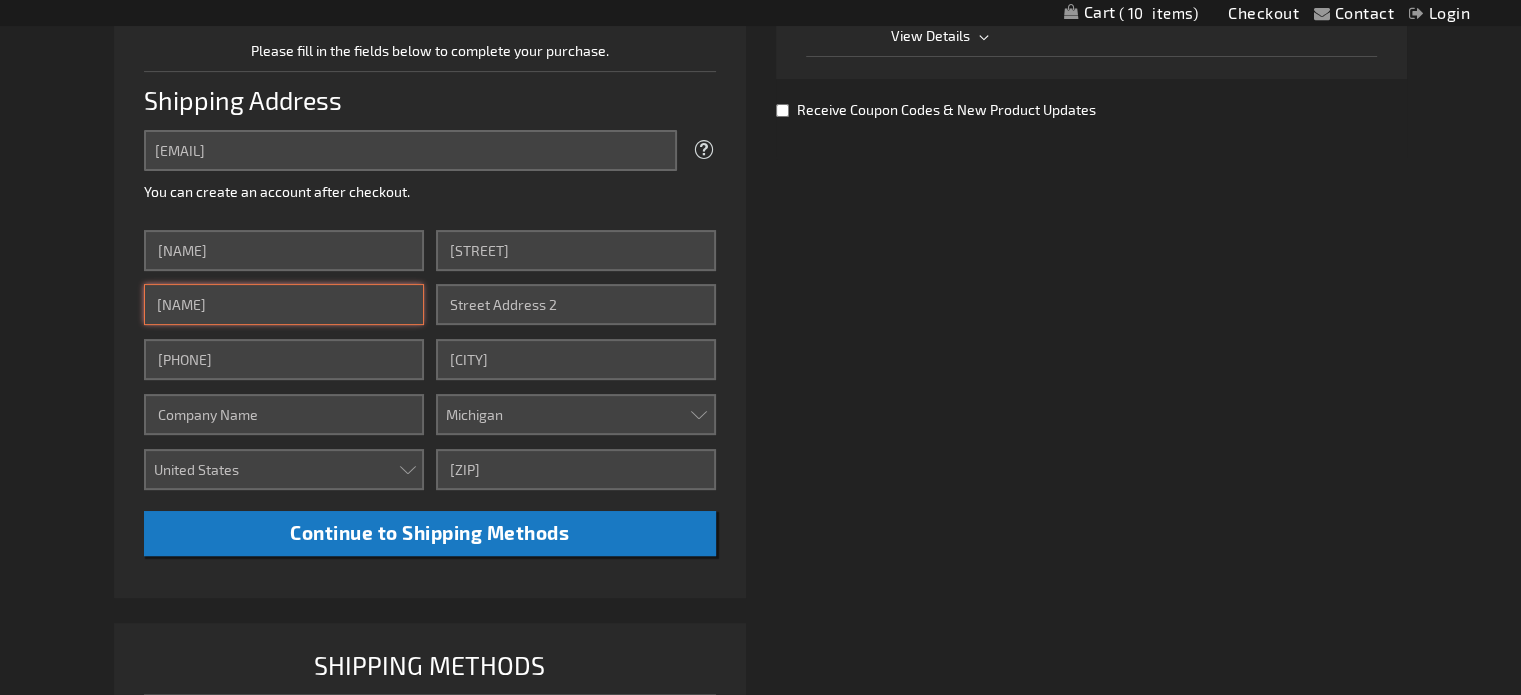 type on "[NAME]" 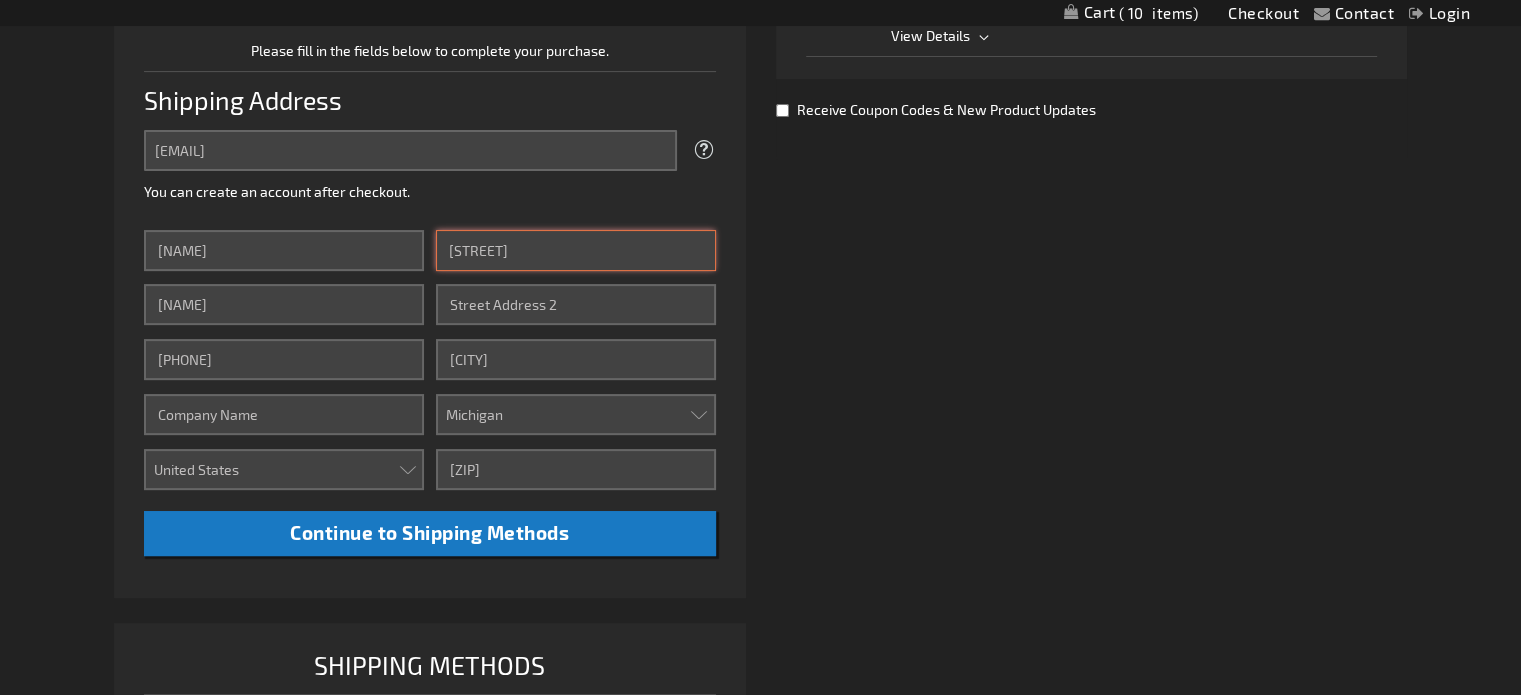 drag, startPoint x: 574, startPoint y: 269, endPoint x: 334, endPoint y: 272, distance: 240.01875 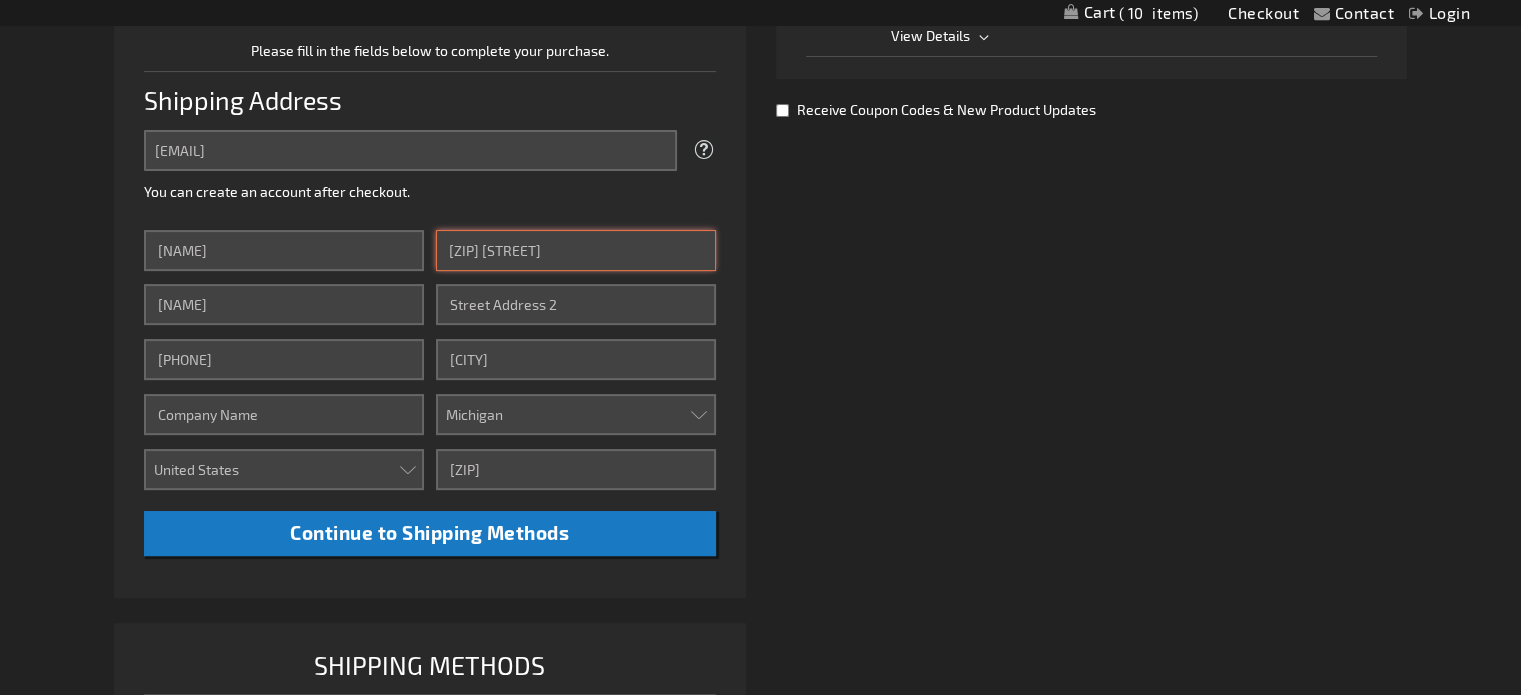 type on "[ZIP] [STREET]" 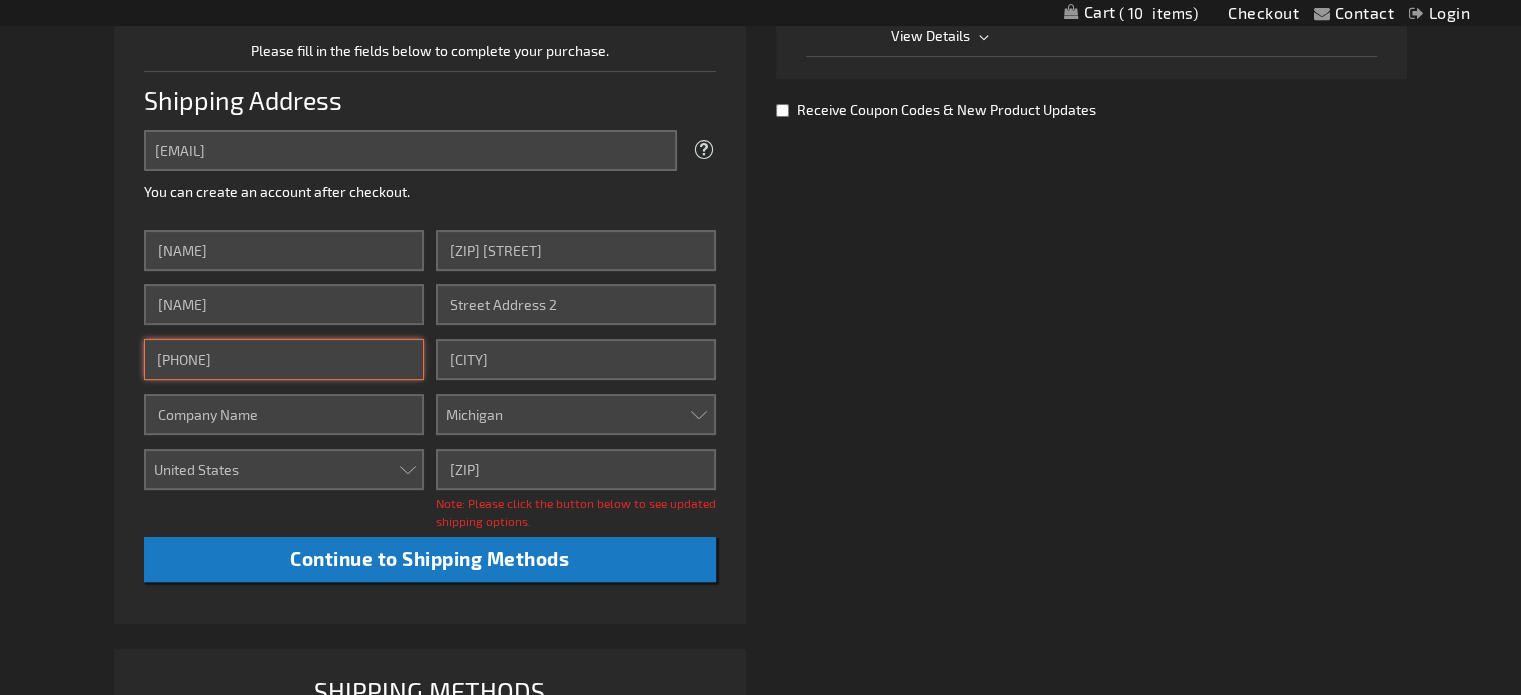 drag, startPoint x: 263, startPoint y: 364, endPoint x: 114, endPoint y: 374, distance: 149.33519 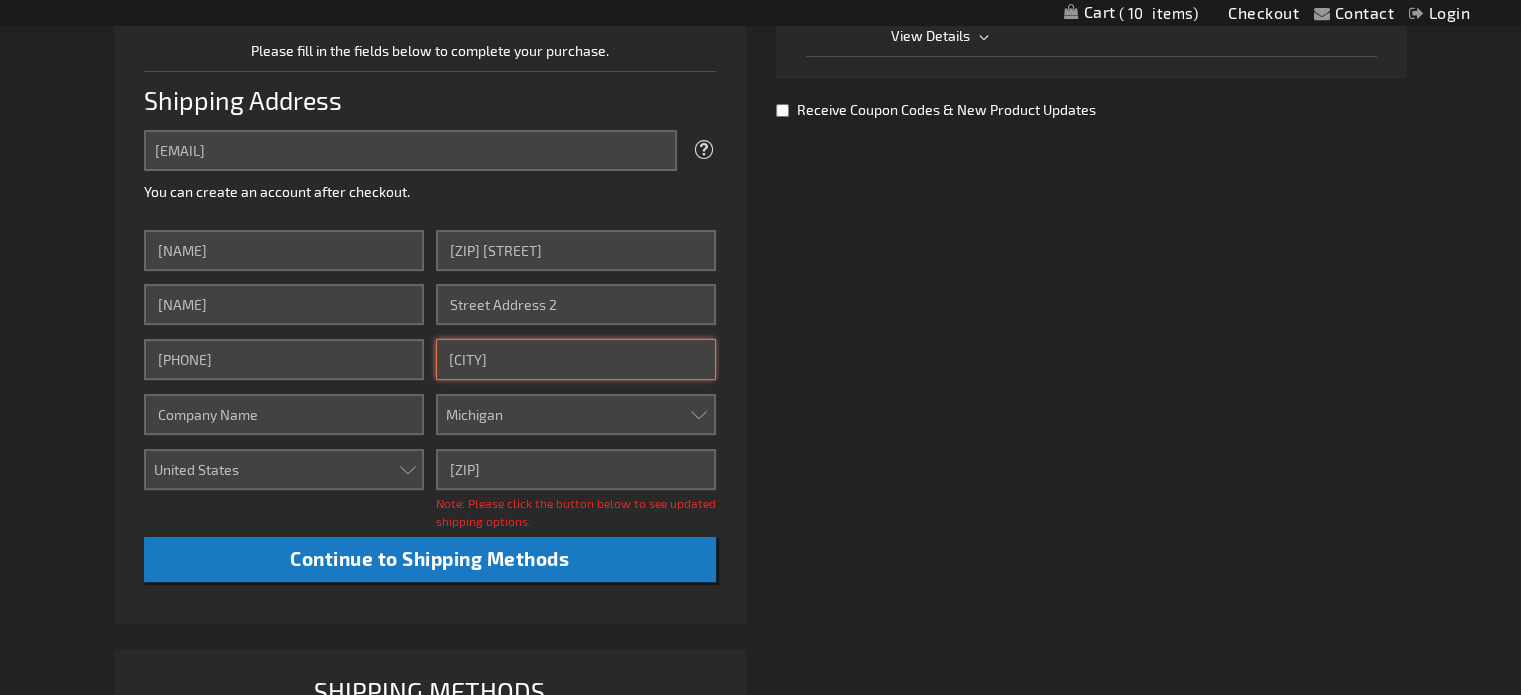 drag, startPoint x: 568, startPoint y: 358, endPoint x: 432, endPoint y: 361, distance: 136.03308 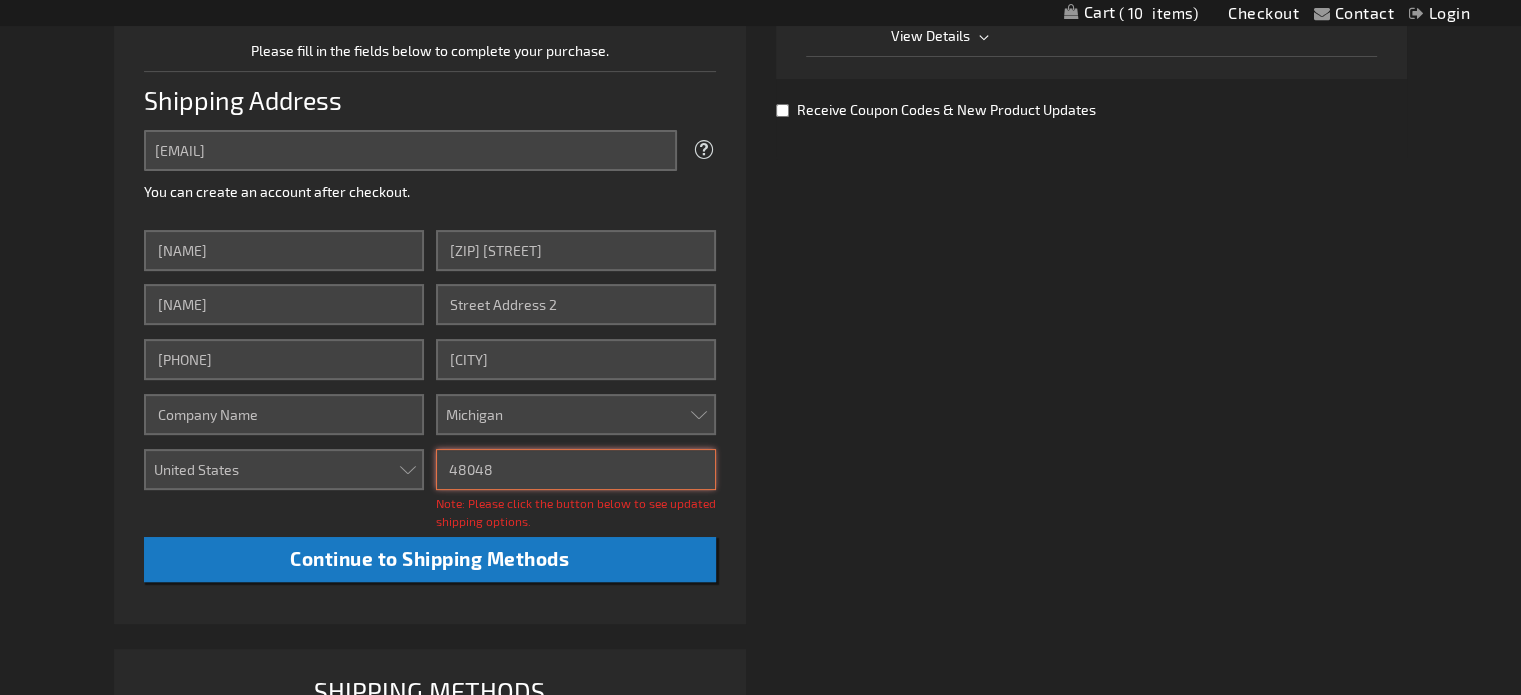 type on "48048" 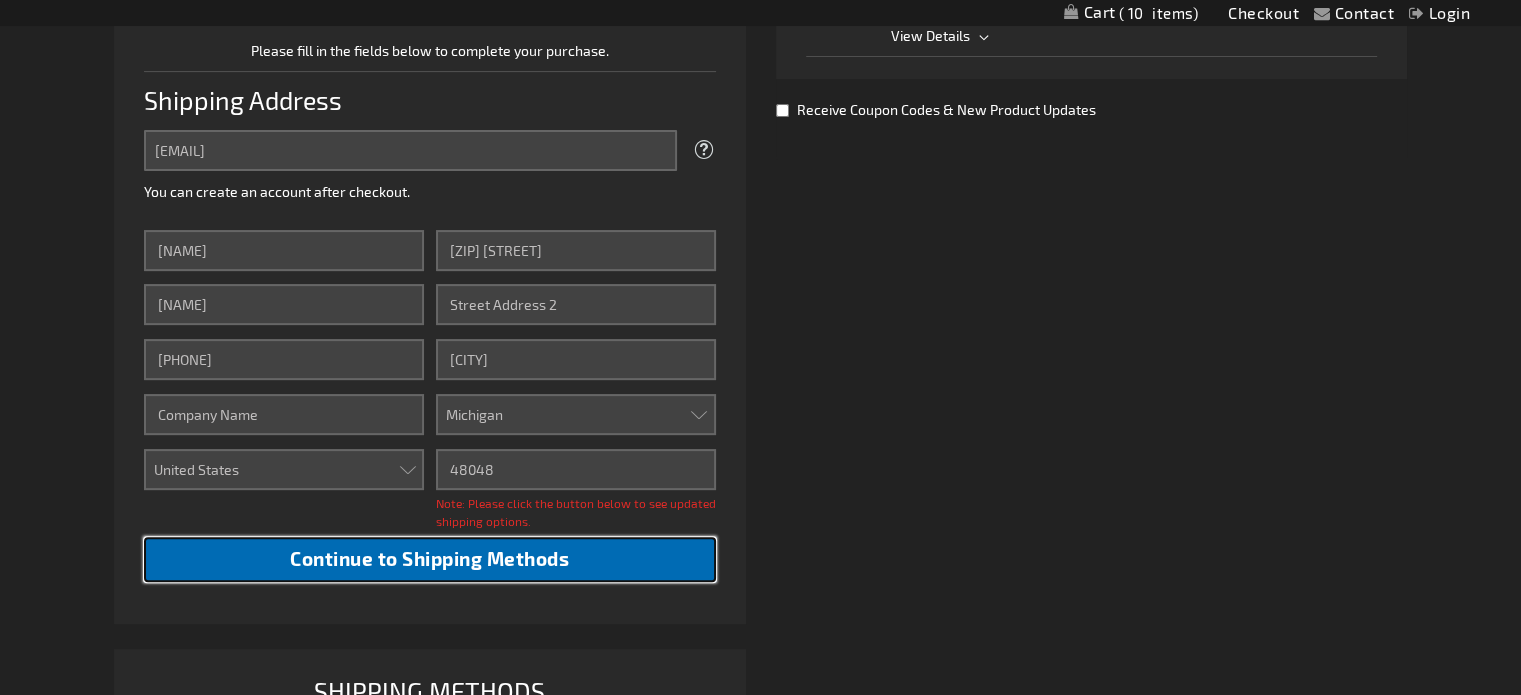 type 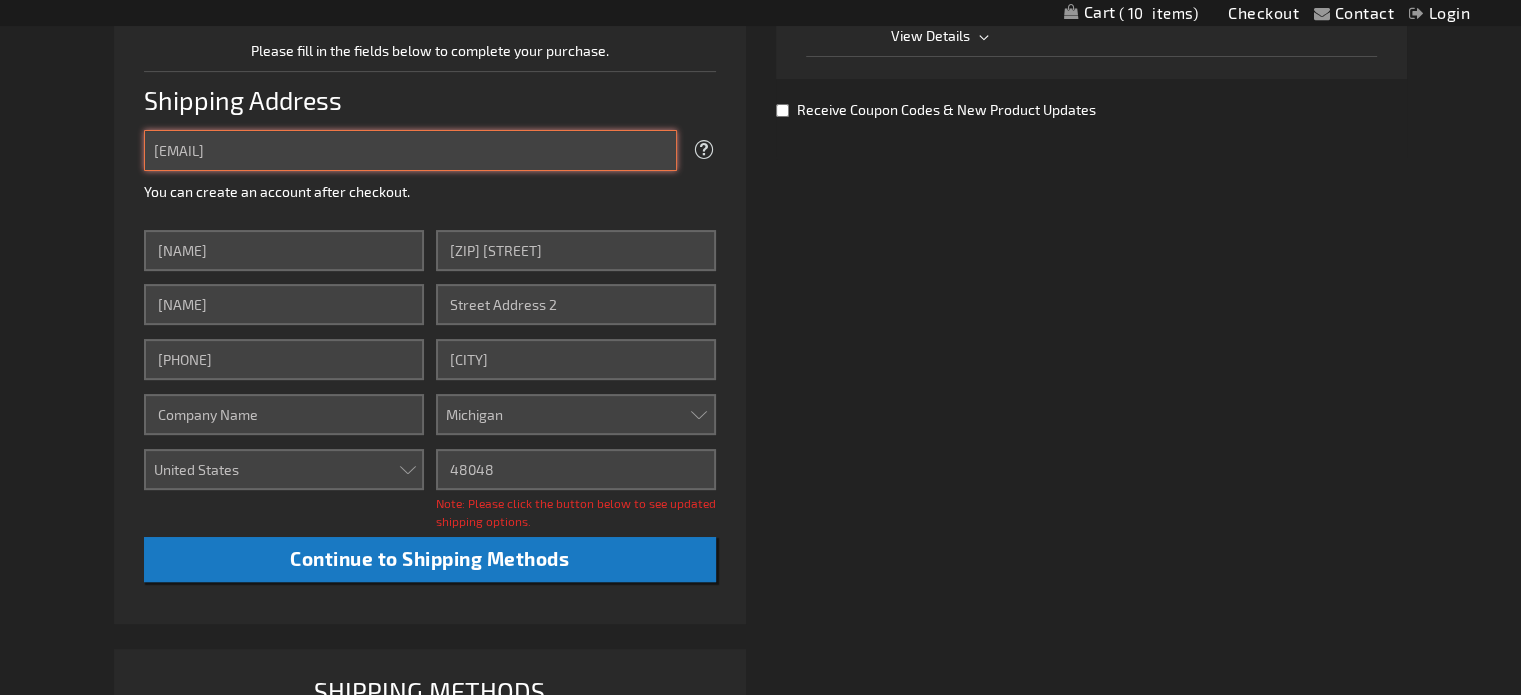 drag, startPoint x: 391, startPoint y: 160, endPoint x: 78, endPoint y: 153, distance: 313.07828 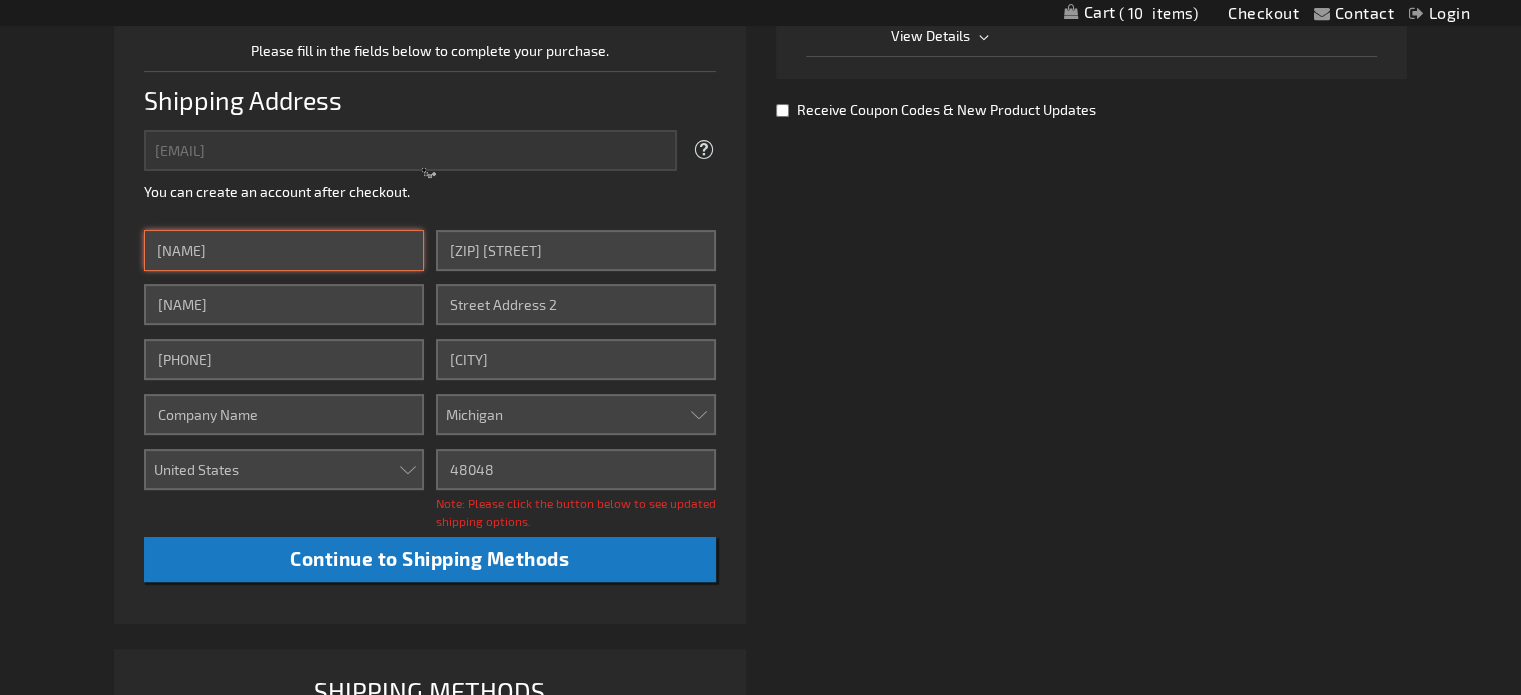 drag, startPoint x: 219, startPoint y: 255, endPoint x: 127, endPoint y: 251, distance: 92.086914 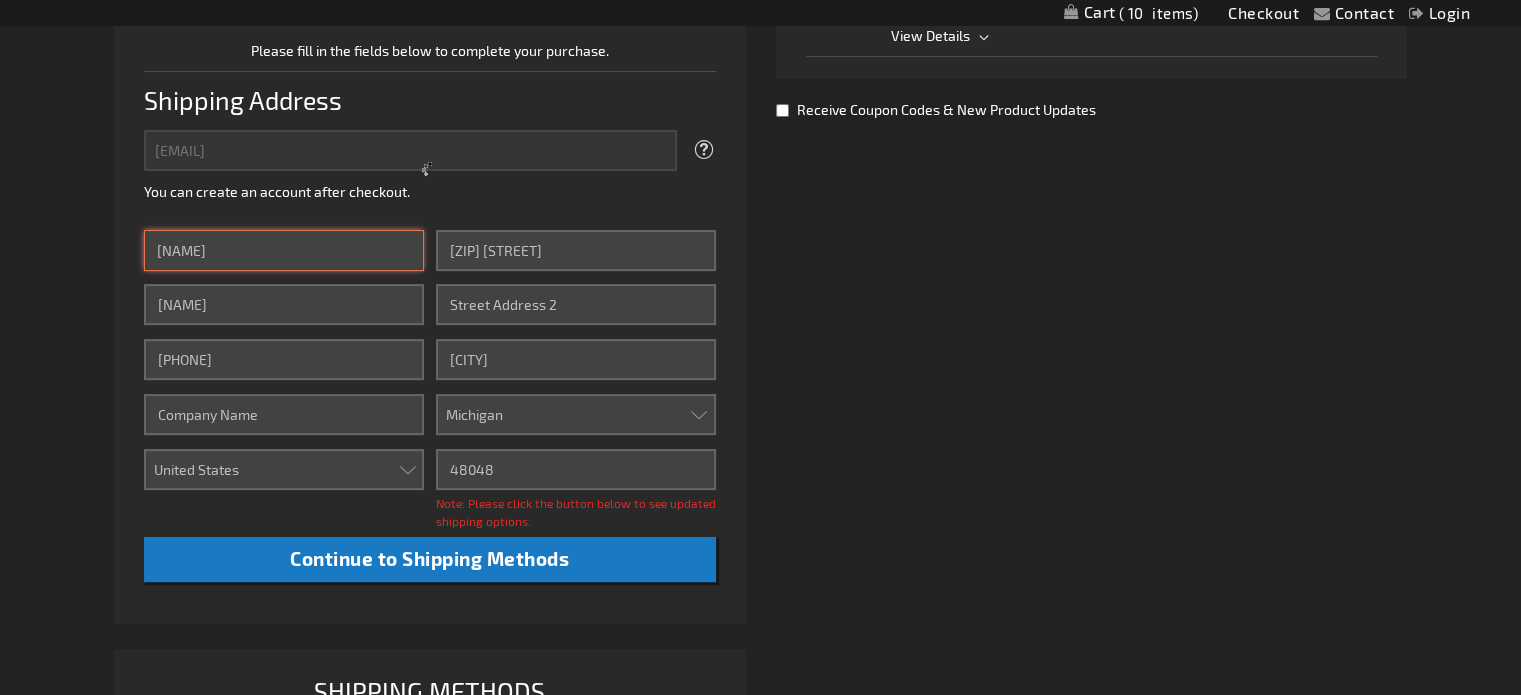click on "STANDARD CHECKOUT
Please fill in the fields below to complete your purchase.
Shipping Address
Email Address
[EMAIL]
Tooltip
We'll send your order confirmation here.
You can create an account after checkout.
Password
You already have an account with us. Sign in or continue as guest.
Login
Forgot Your Password?" at bounding box center (429, 296) 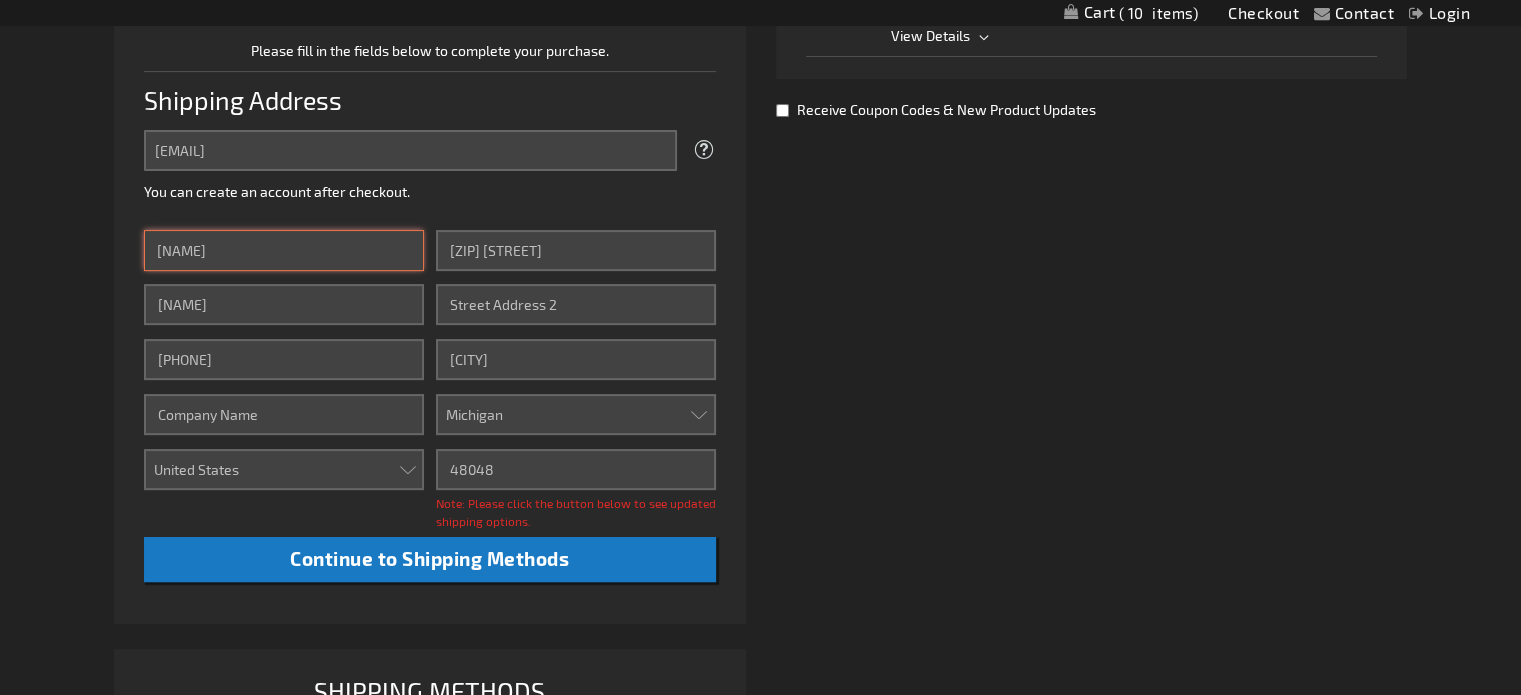 type on "[NAME]" 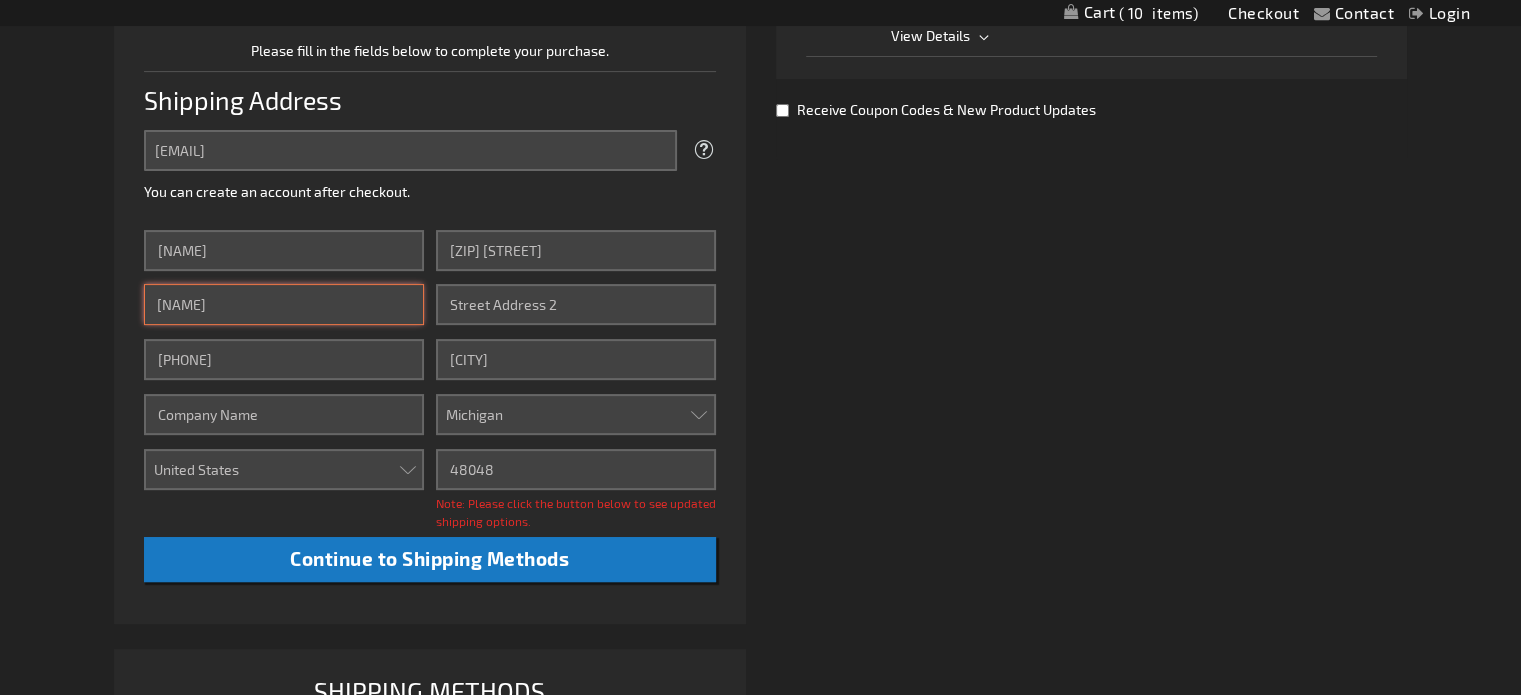 type on "[NAME]" 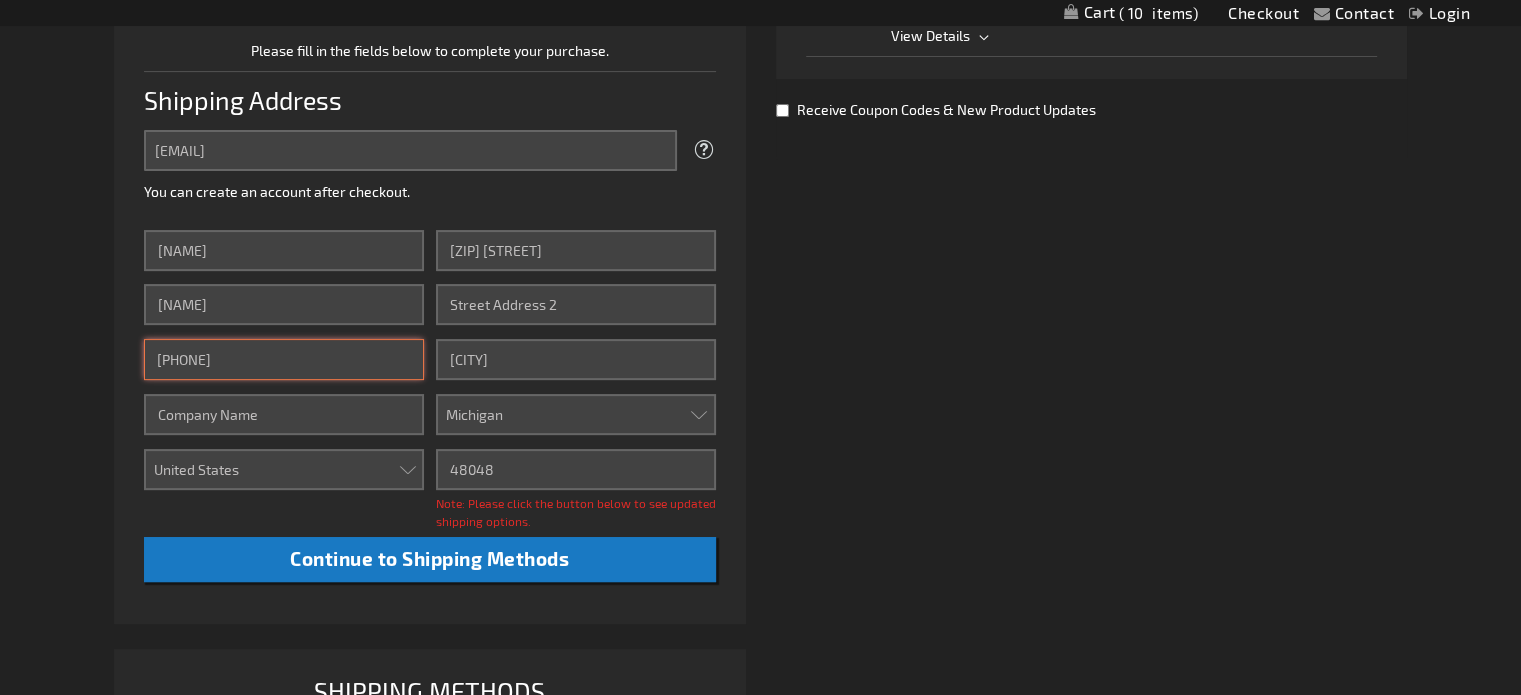 type on "[PHONE]" 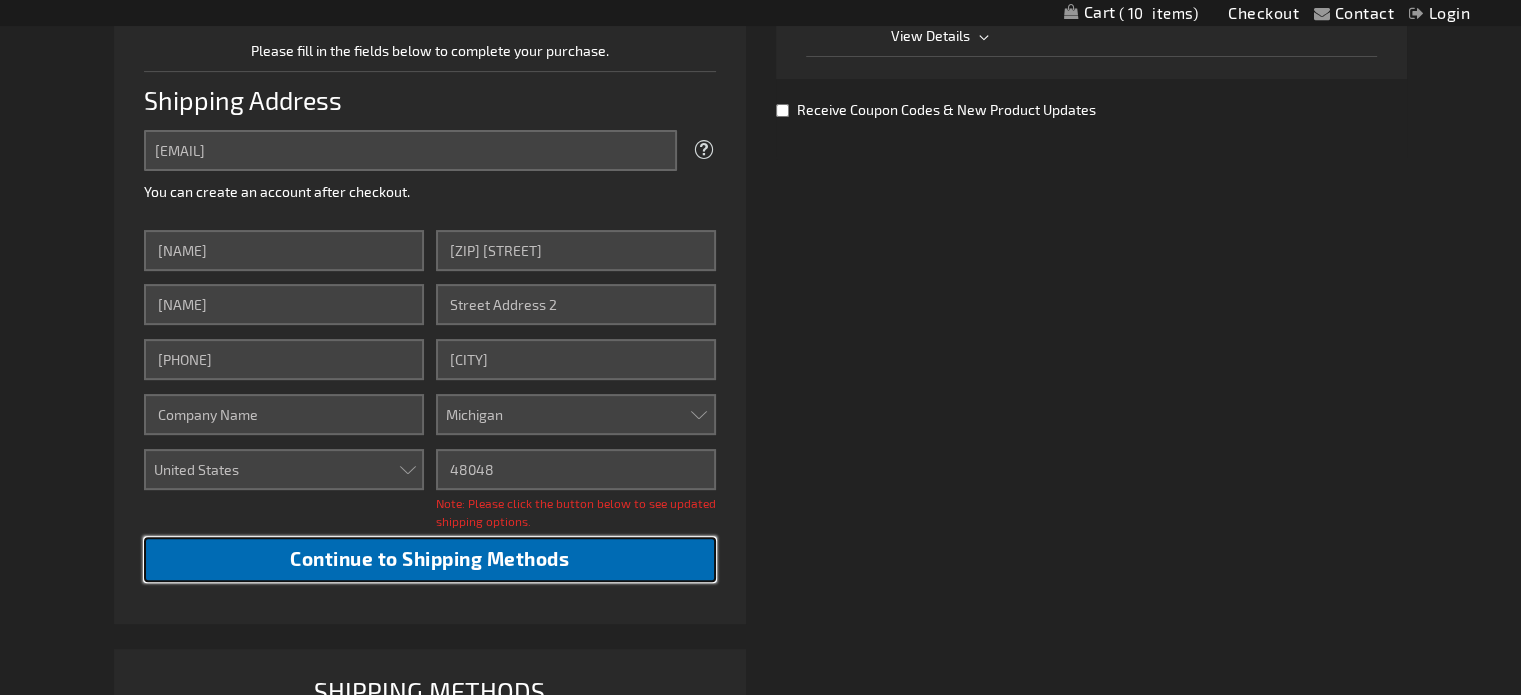 click on "Continue to Shipping Methods" at bounding box center (429, 559) 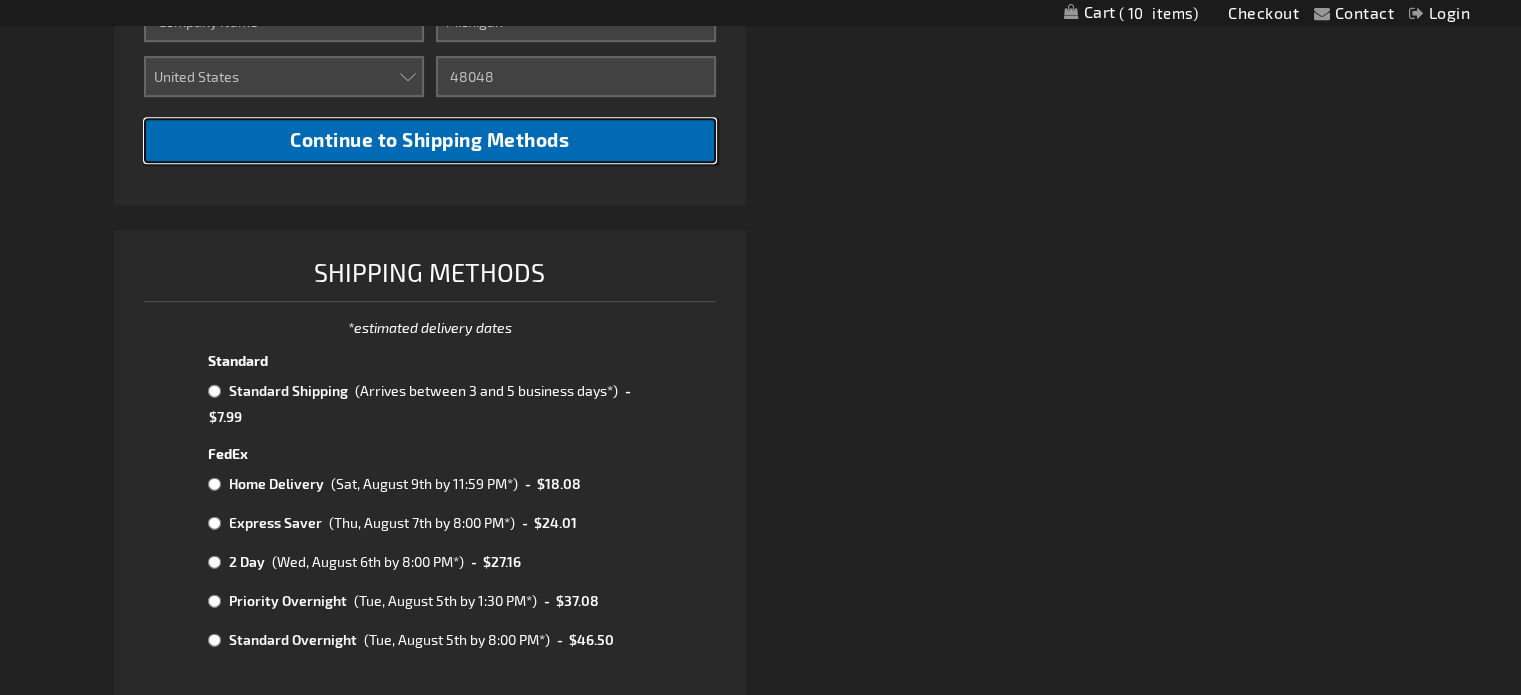 scroll, scrollTop: 1128, scrollLeft: 0, axis: vertical 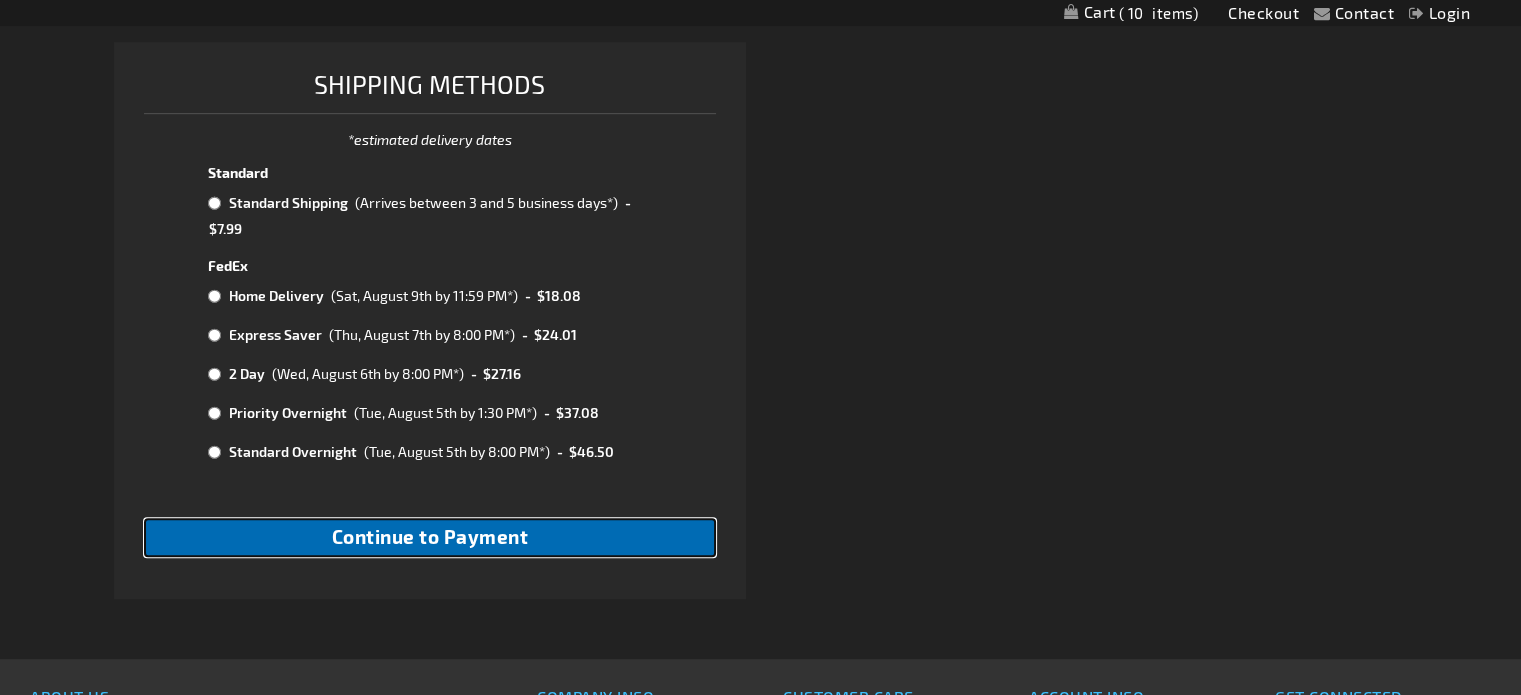 click on "Continue to Payment" at bounding box center (429, 537) 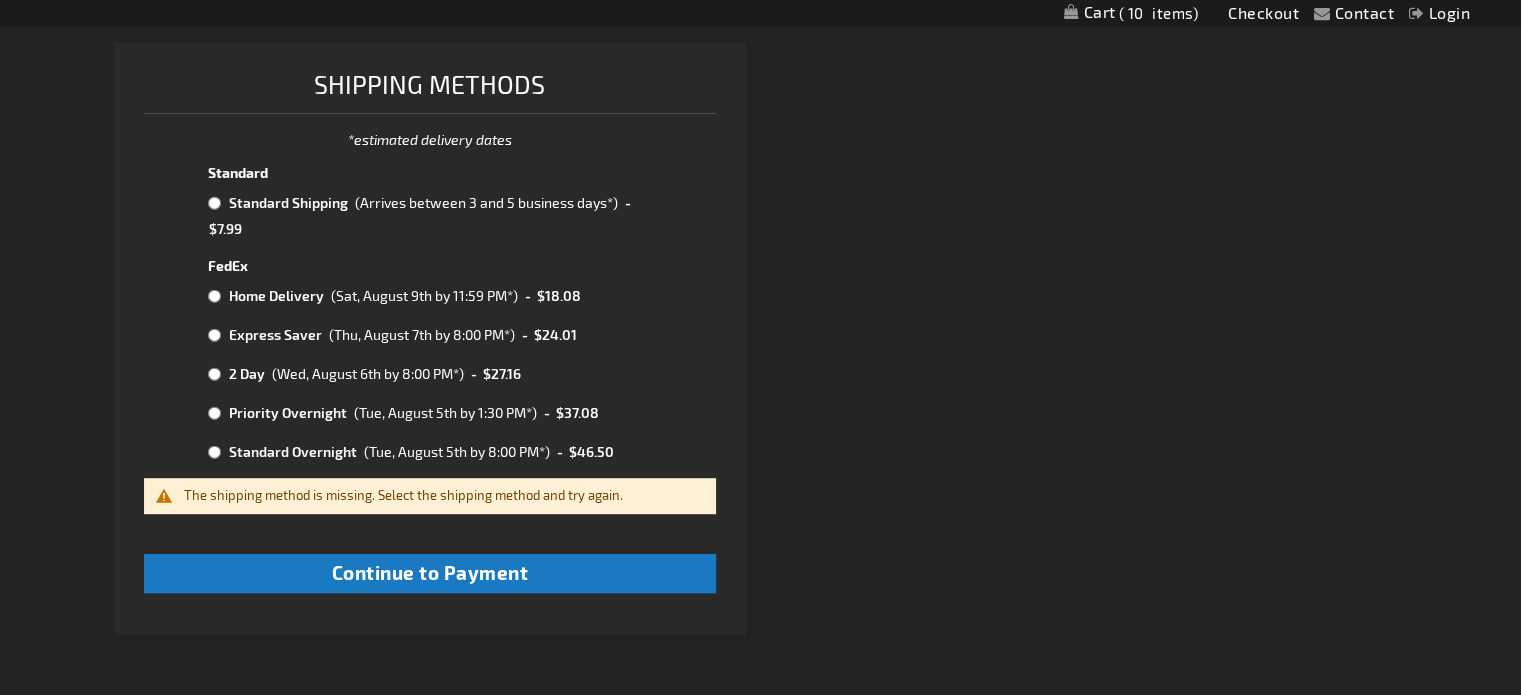 click at bounding box center [214, 203] 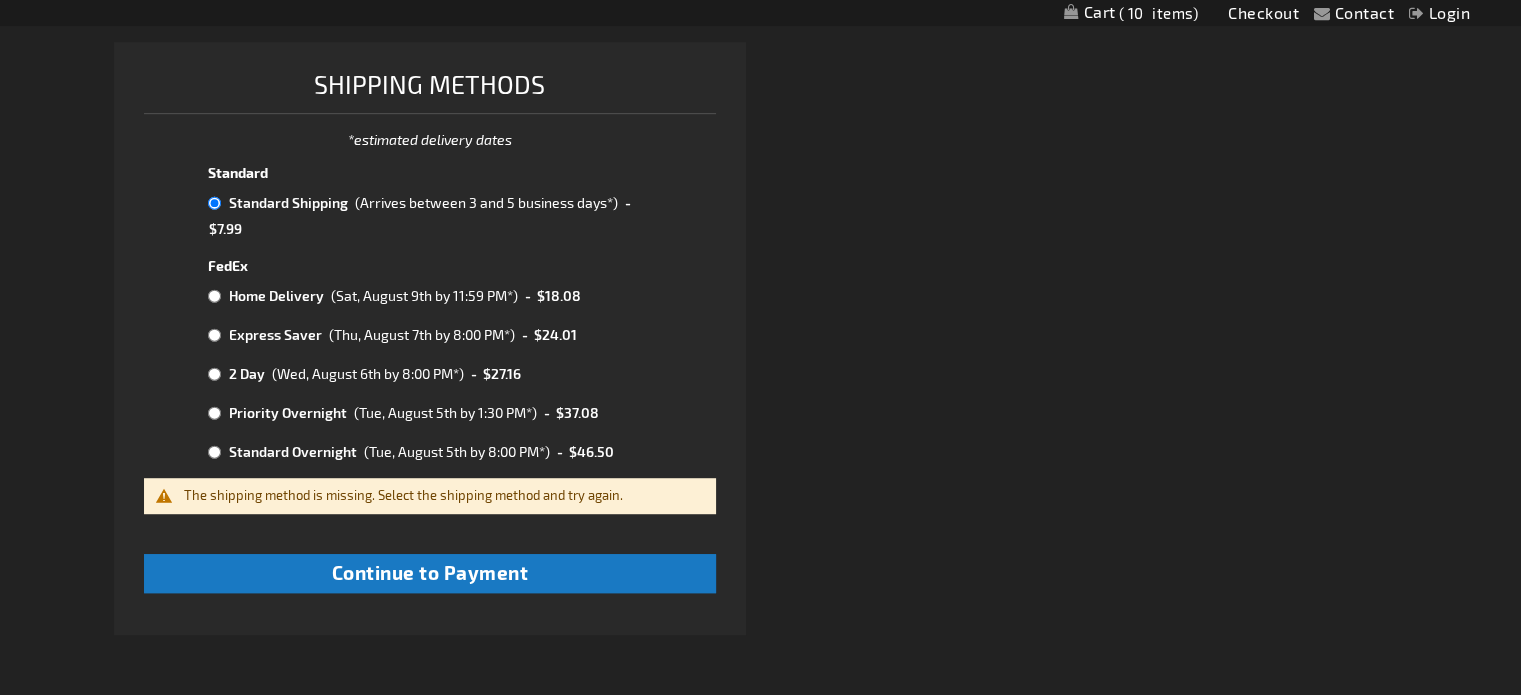 radio on "true" 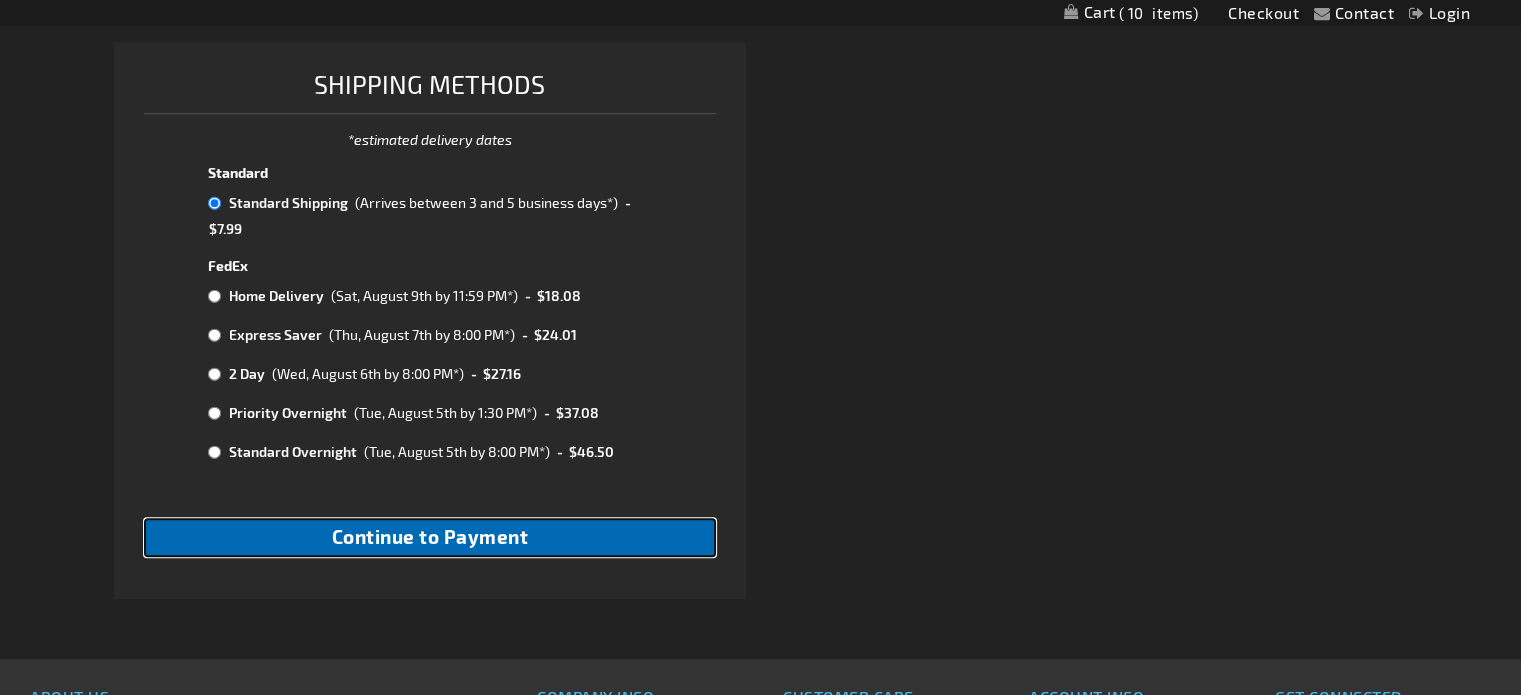 click on "Continue to Payment" at bounding box center (430, 536) 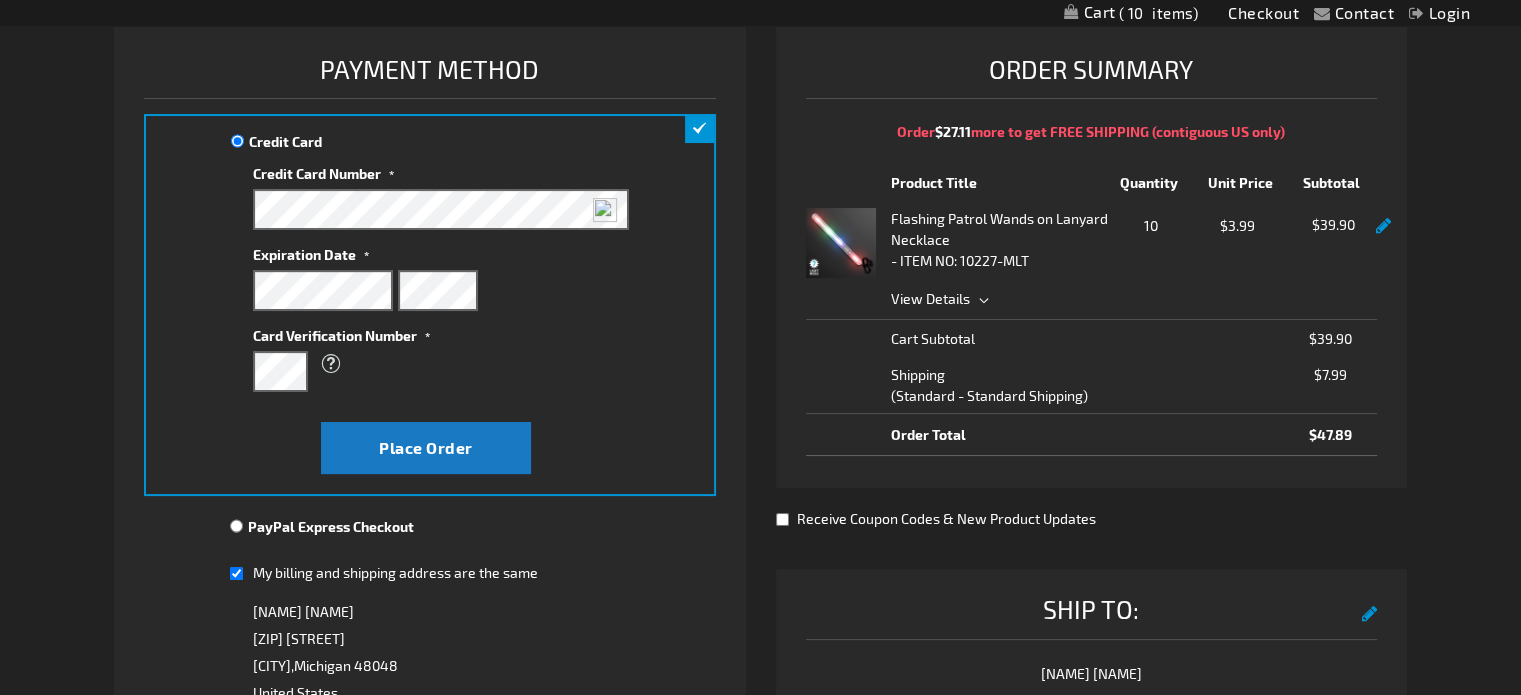 scroll, scrollTop: 286, scrollLeft: 0, axis: vertical 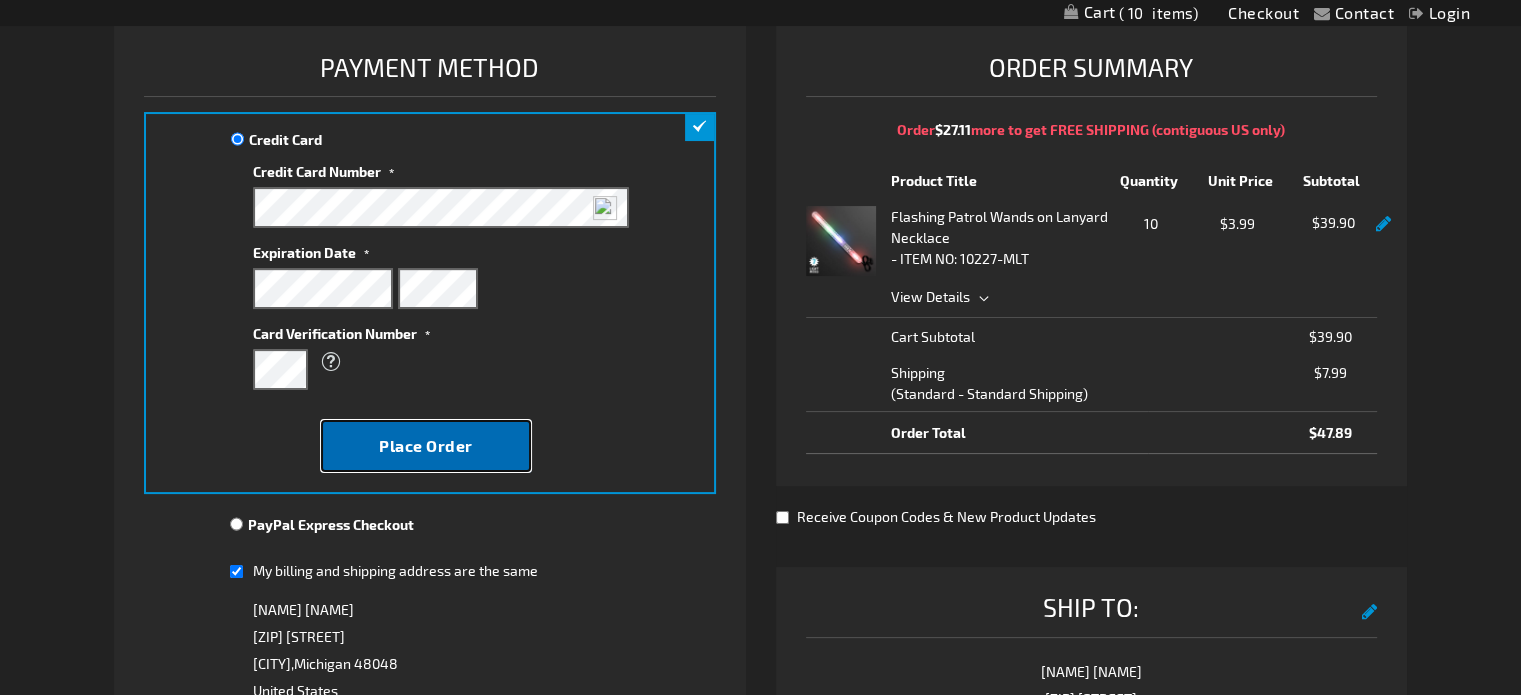 click on "Place Order" at bounding box center (426, 445) 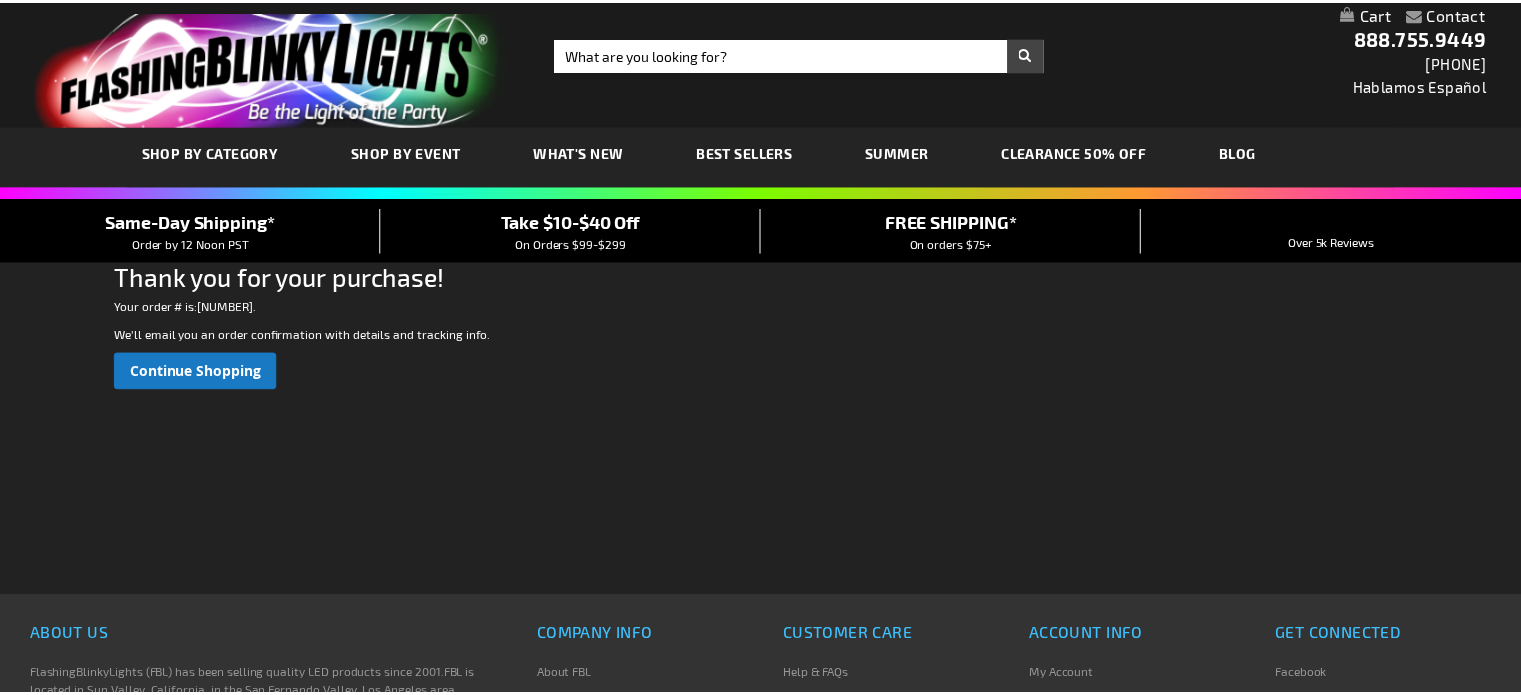 scroll, scrollTop: 0, scrollLeft: 0, axis: both 